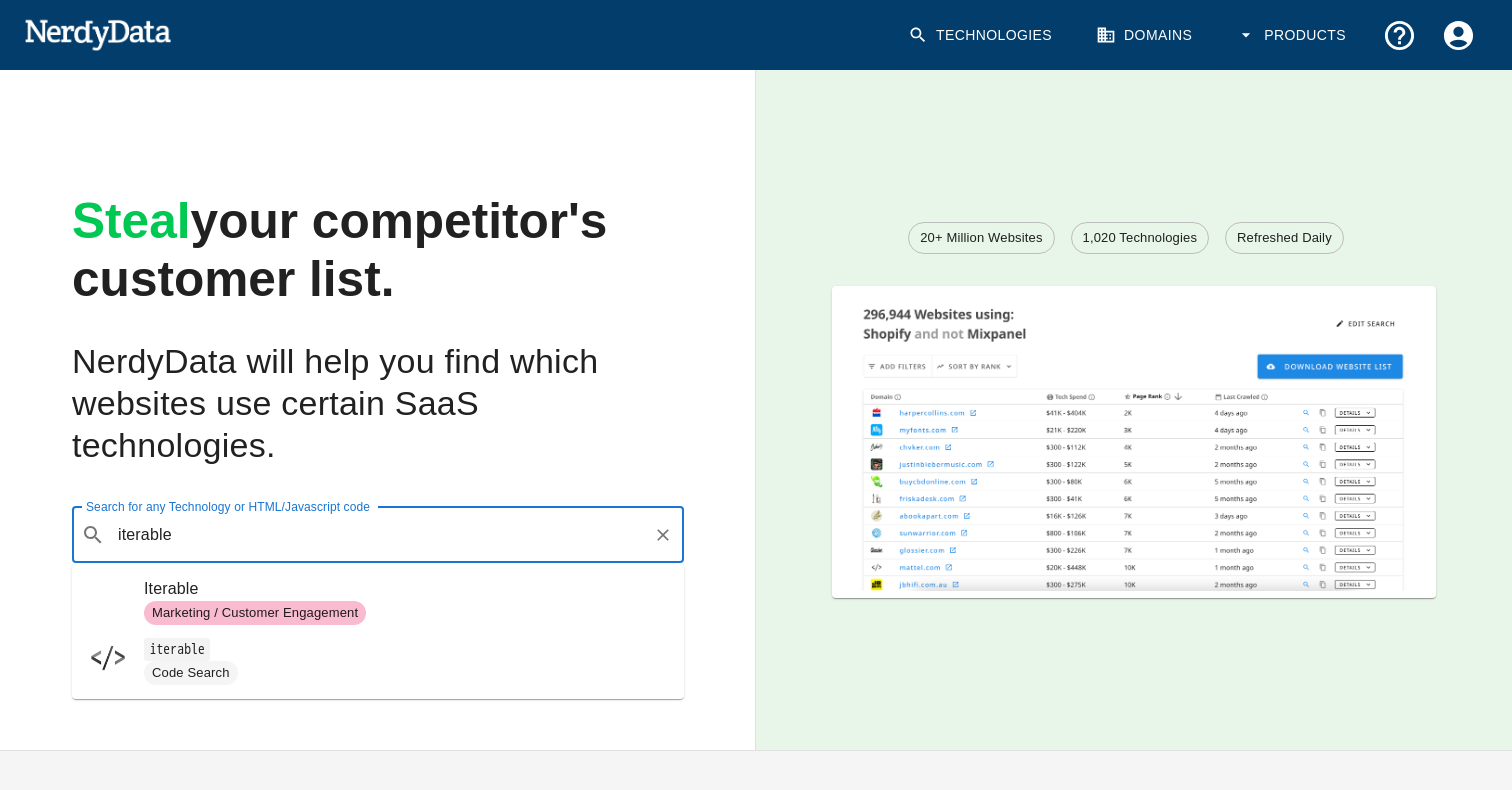 scroll, scrollTop: 0, scrollLeft: 0, axis: both 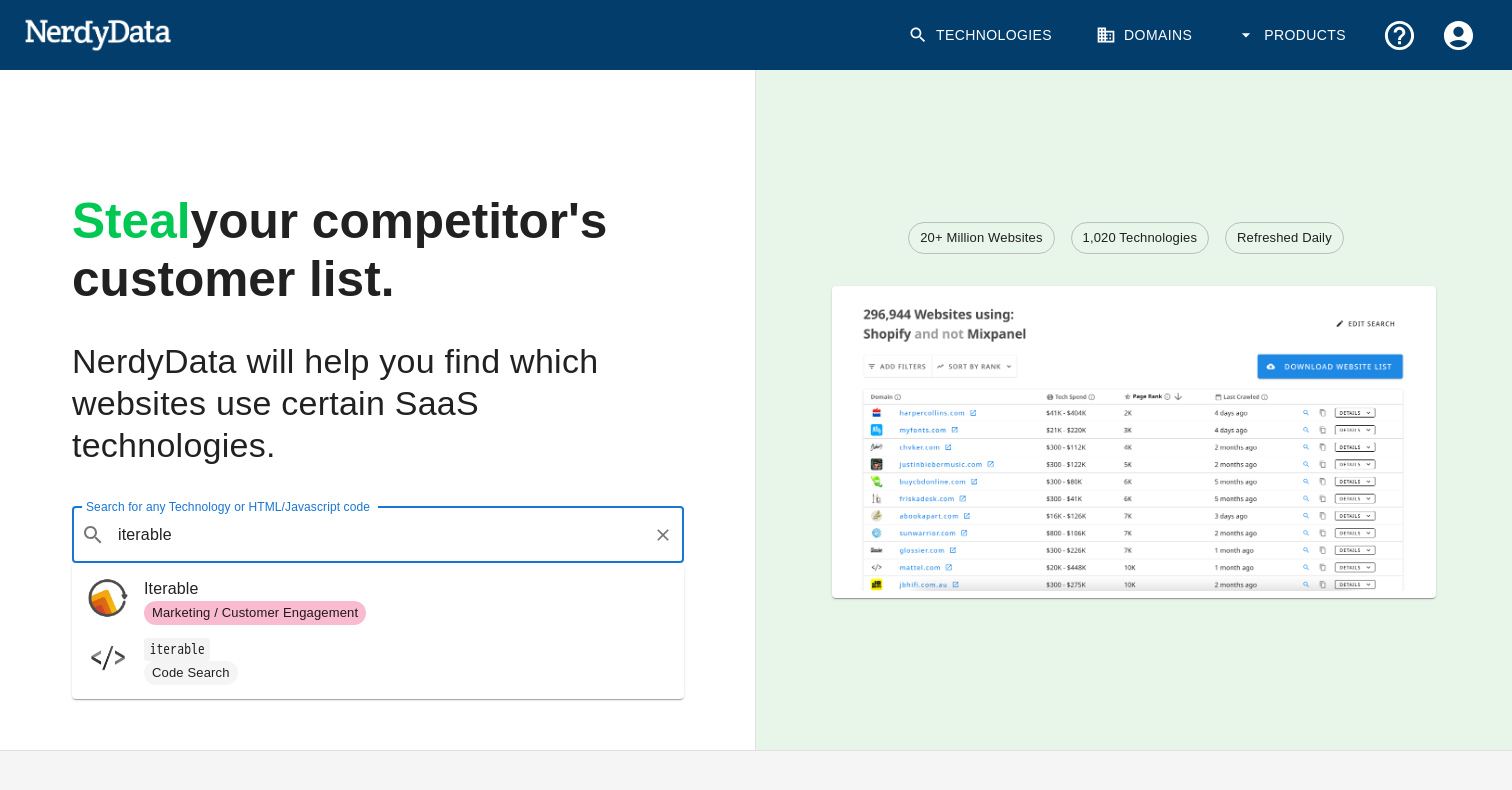 click on "Iterable" at bounding box center [406, 589] 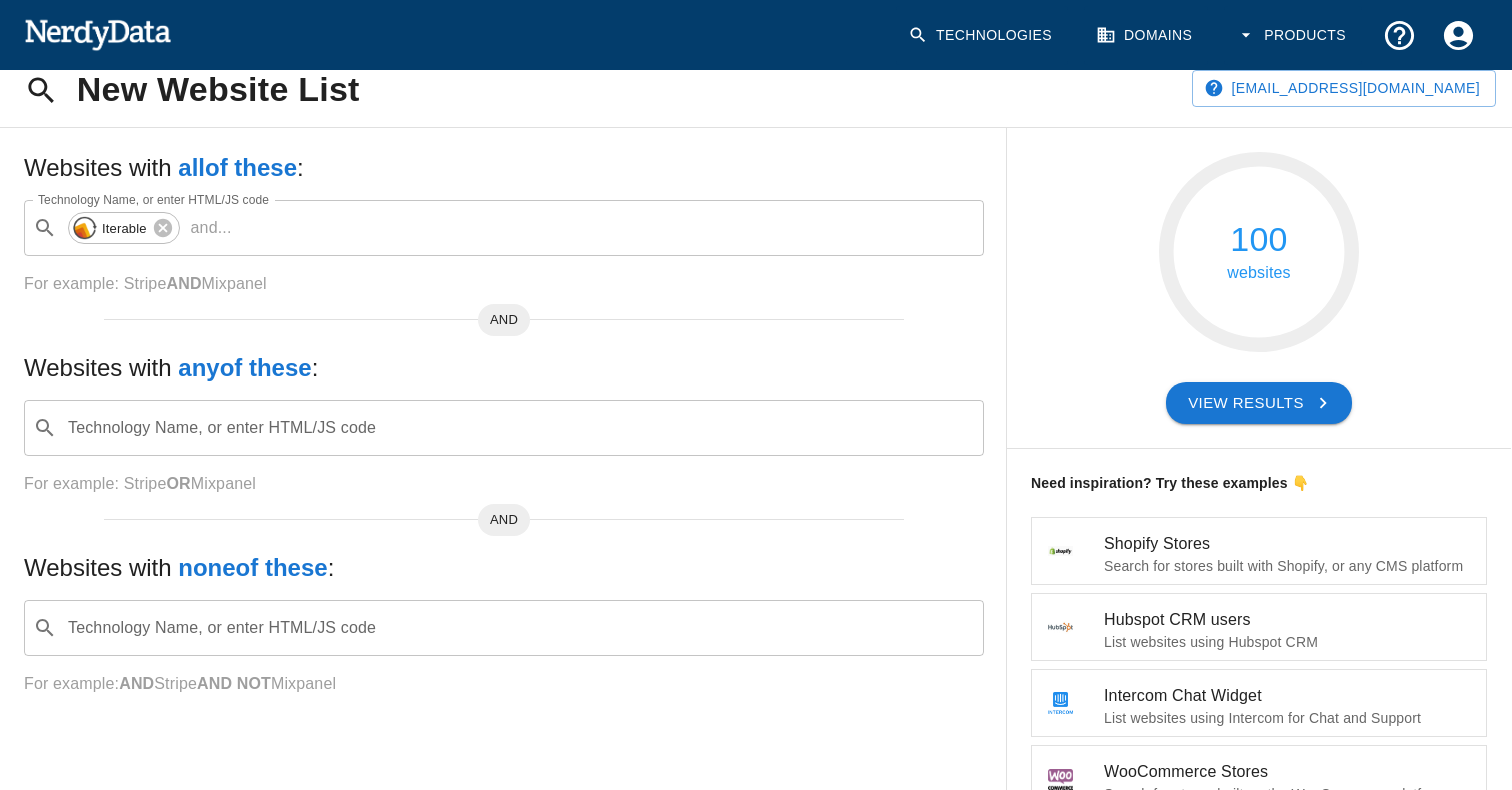 scroll, scrollTop: 60, scrollLeft: 0, axis: vertical 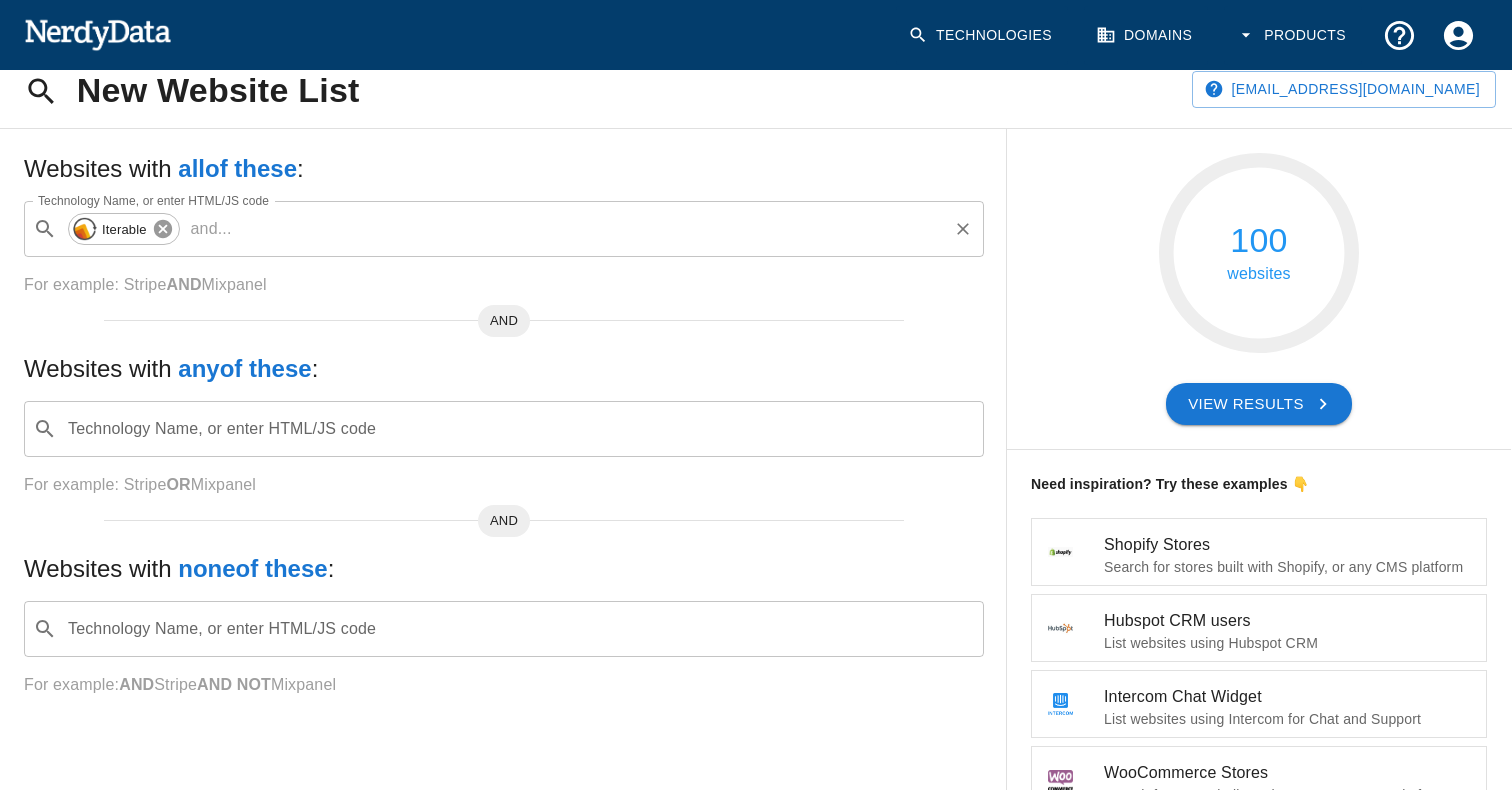 click 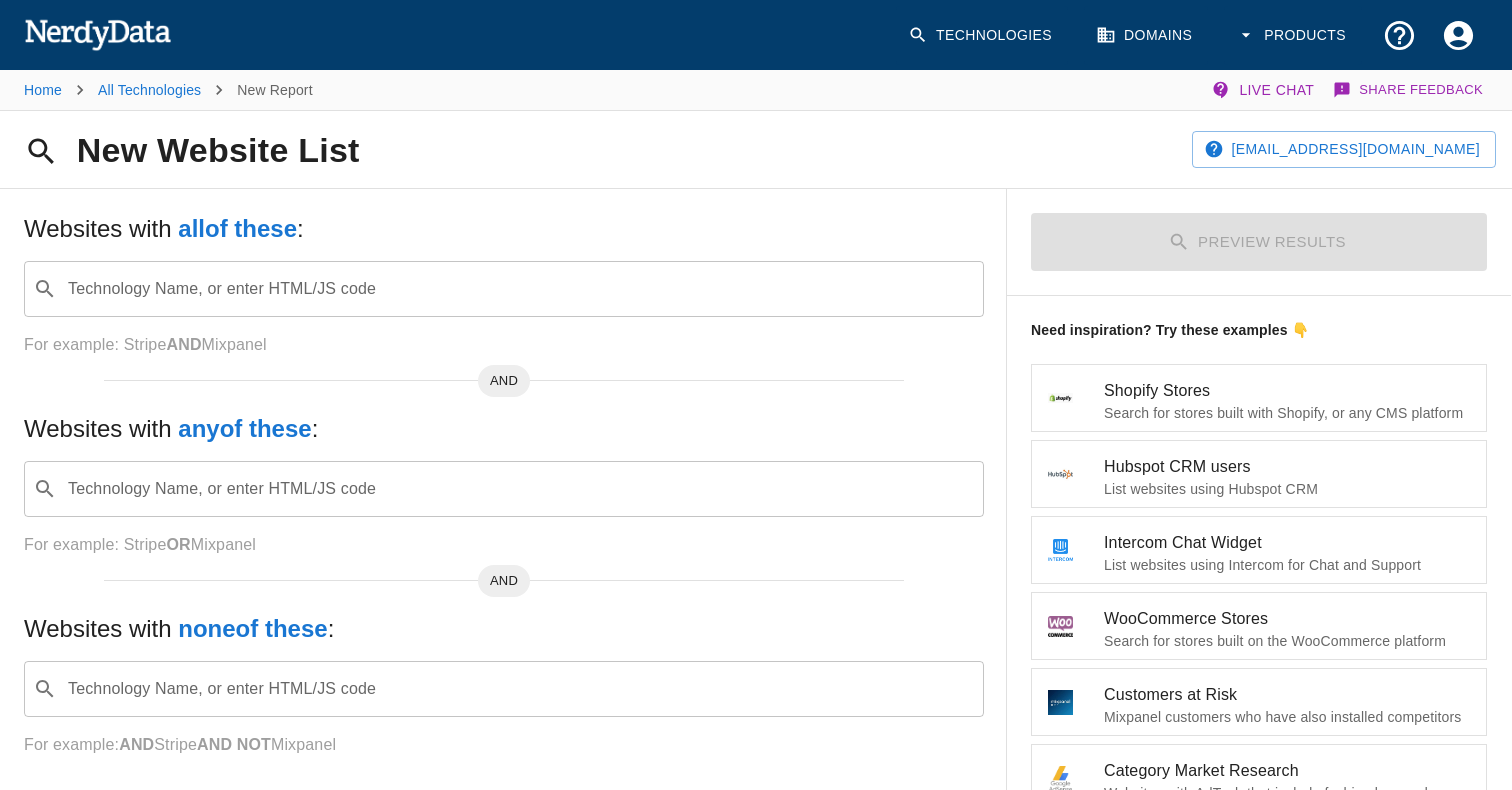 click on "Technology Name, or enter HTML/JS code ​ Technology Name, or enter HTML/JS code" at bounding box center (504, 489) 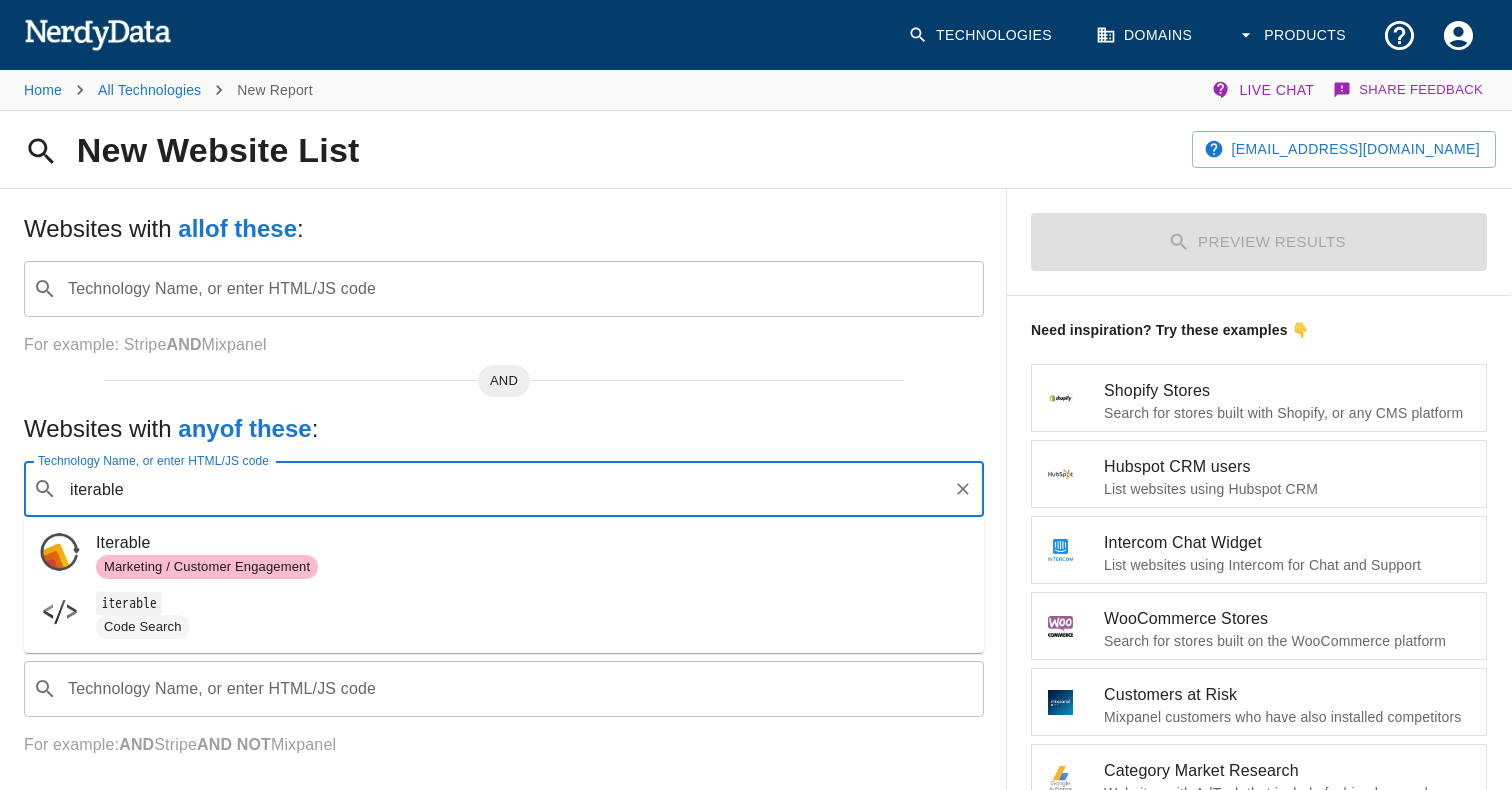 click on "Iterable" at bounding box center [532, 543] 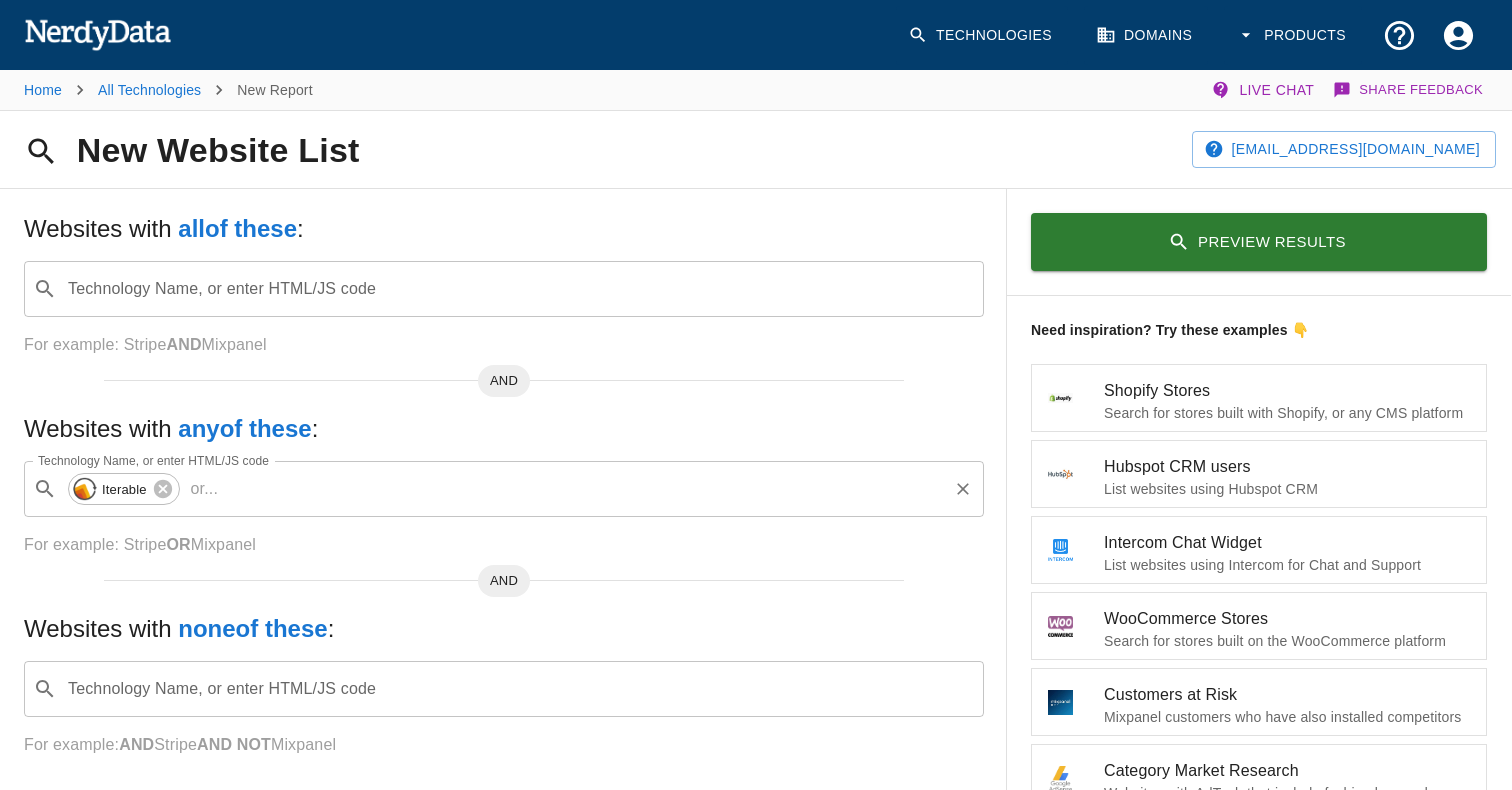 click on "Technology Name, or enter HTML/JS code" at bounding box center [585, 489] 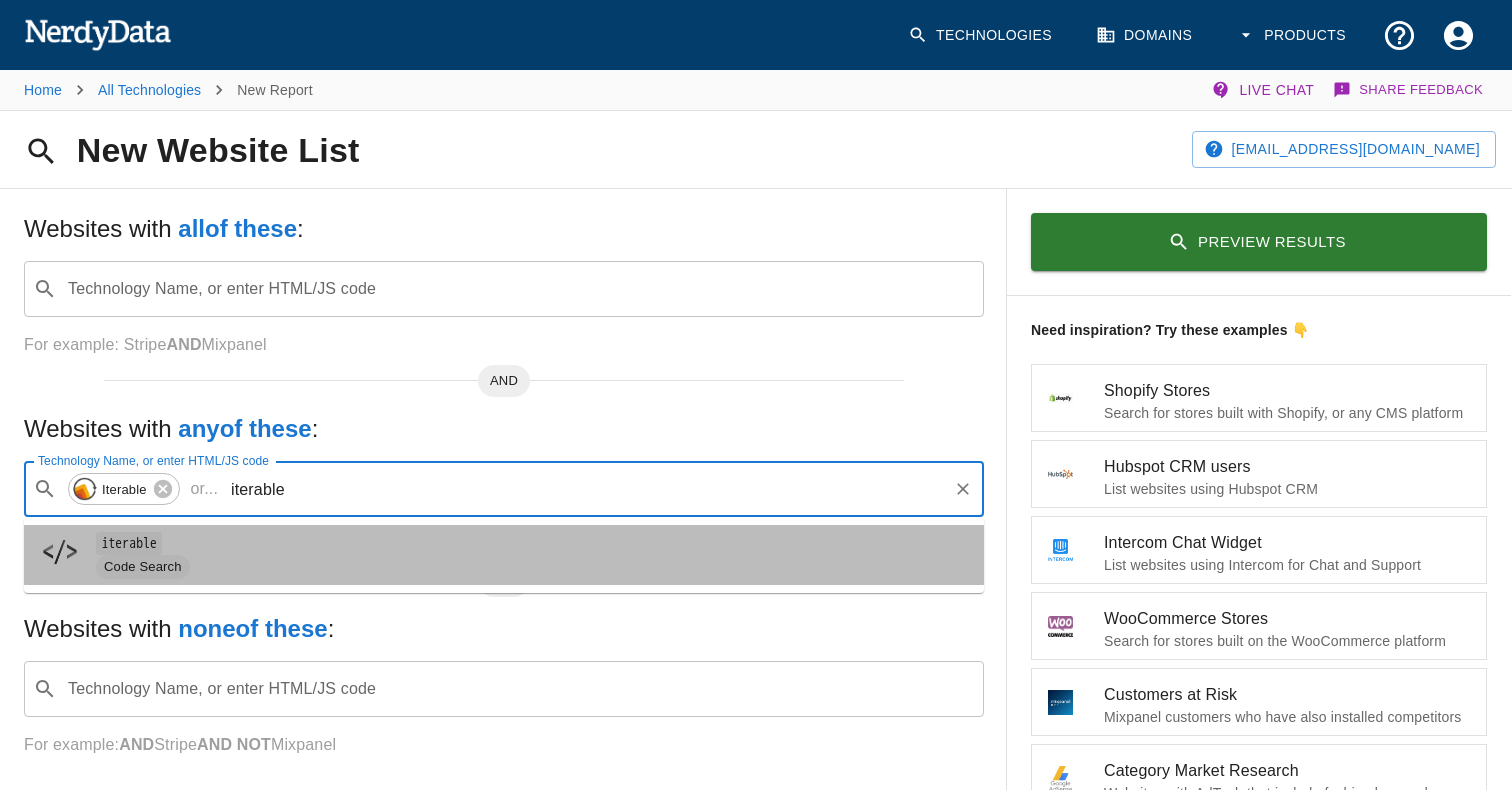 click on "iterable" at bounding box center [532, 543] 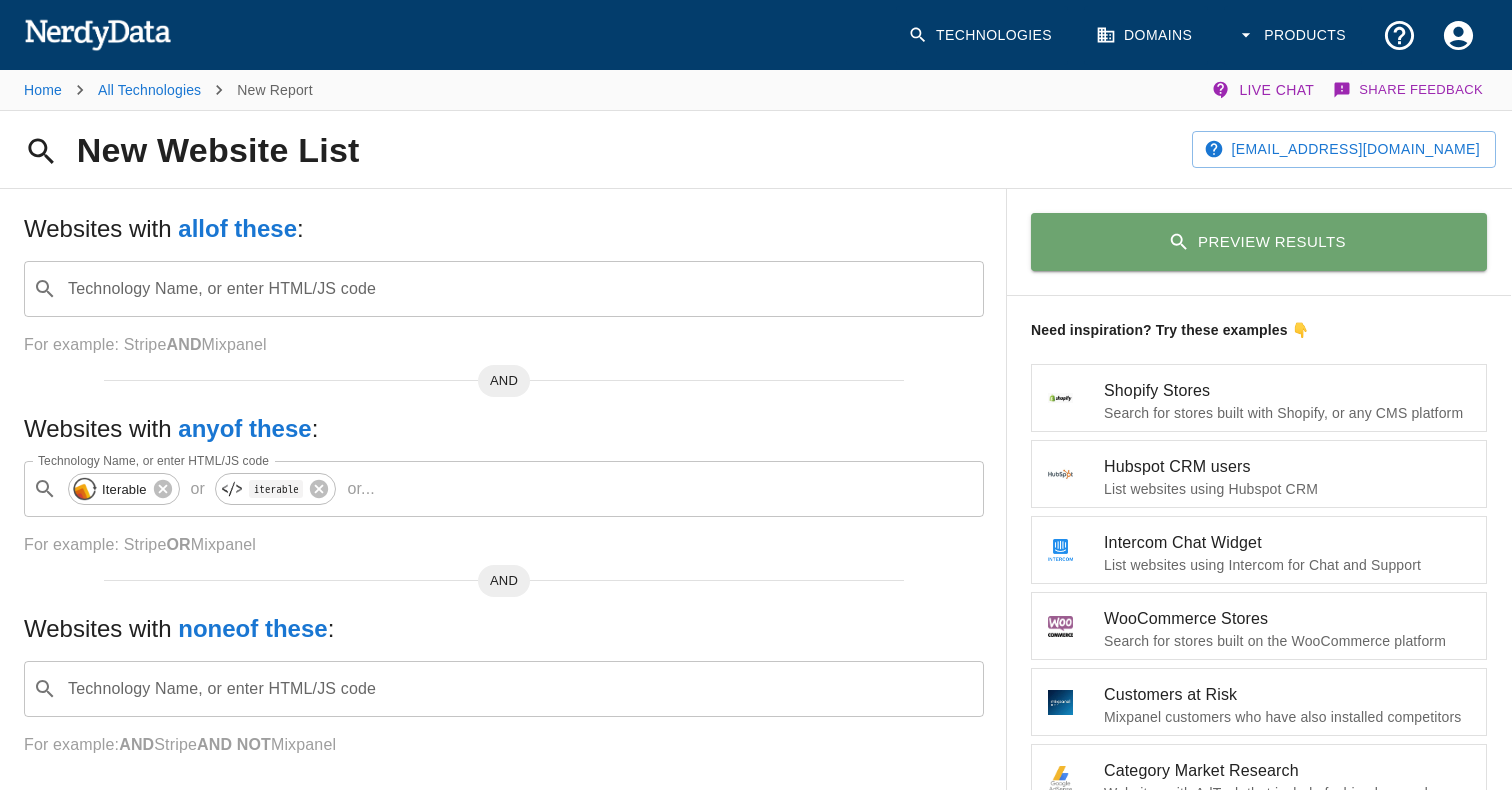 click 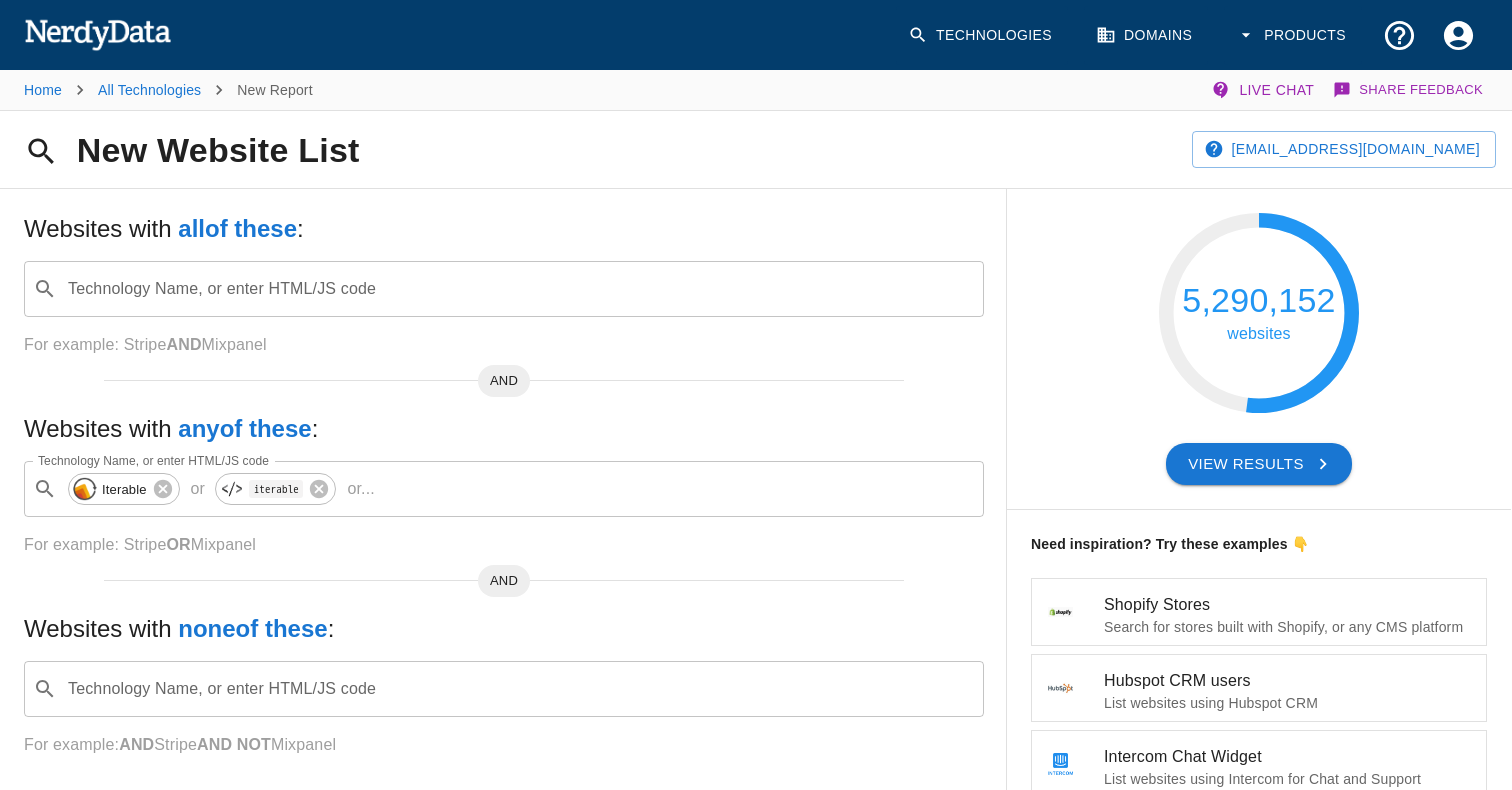 click on "View Results" at bounding box center [1259, 464] 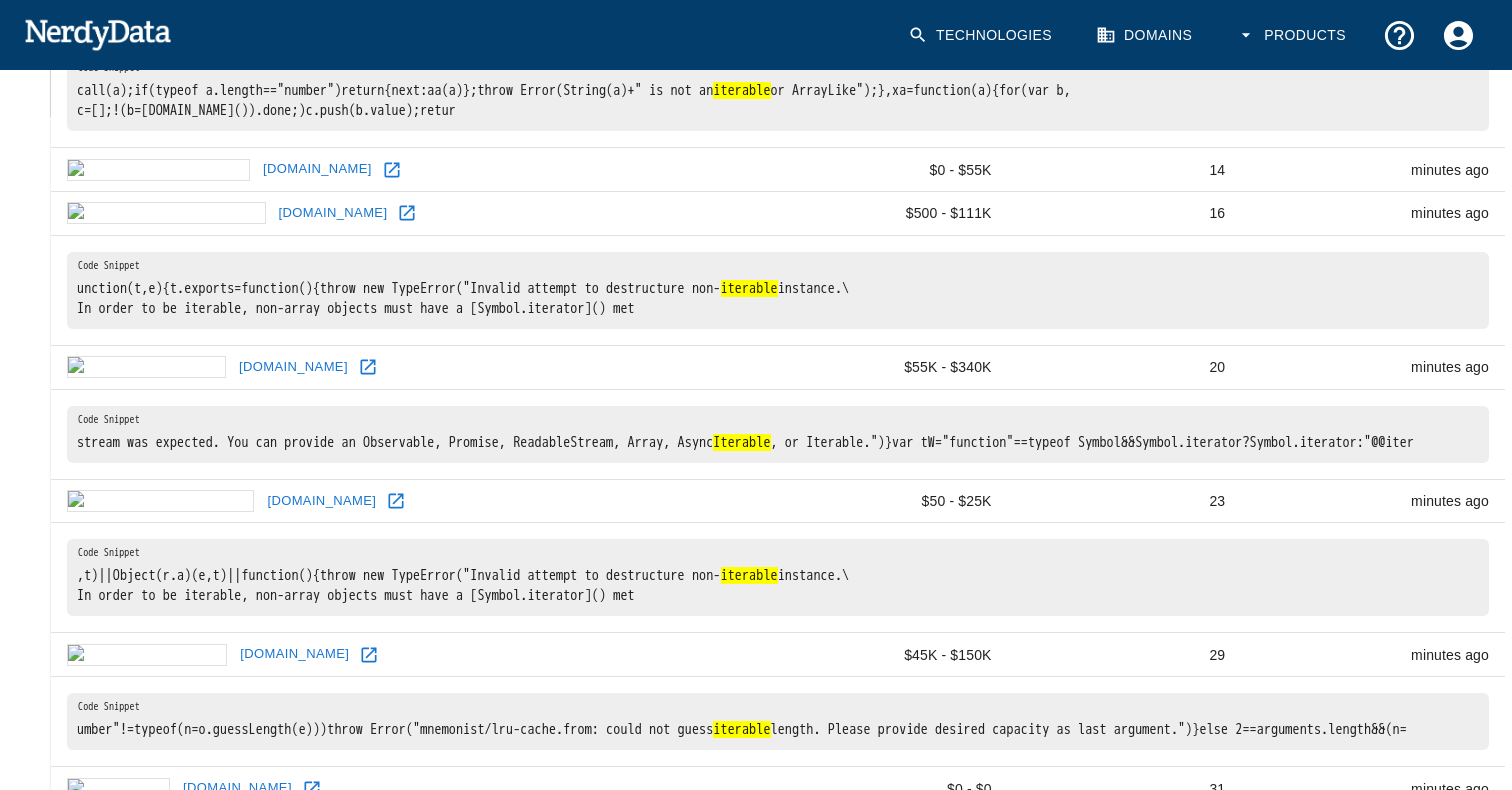 scroll, scrollTop: 909, scrollLeft: 0, axis: vertical 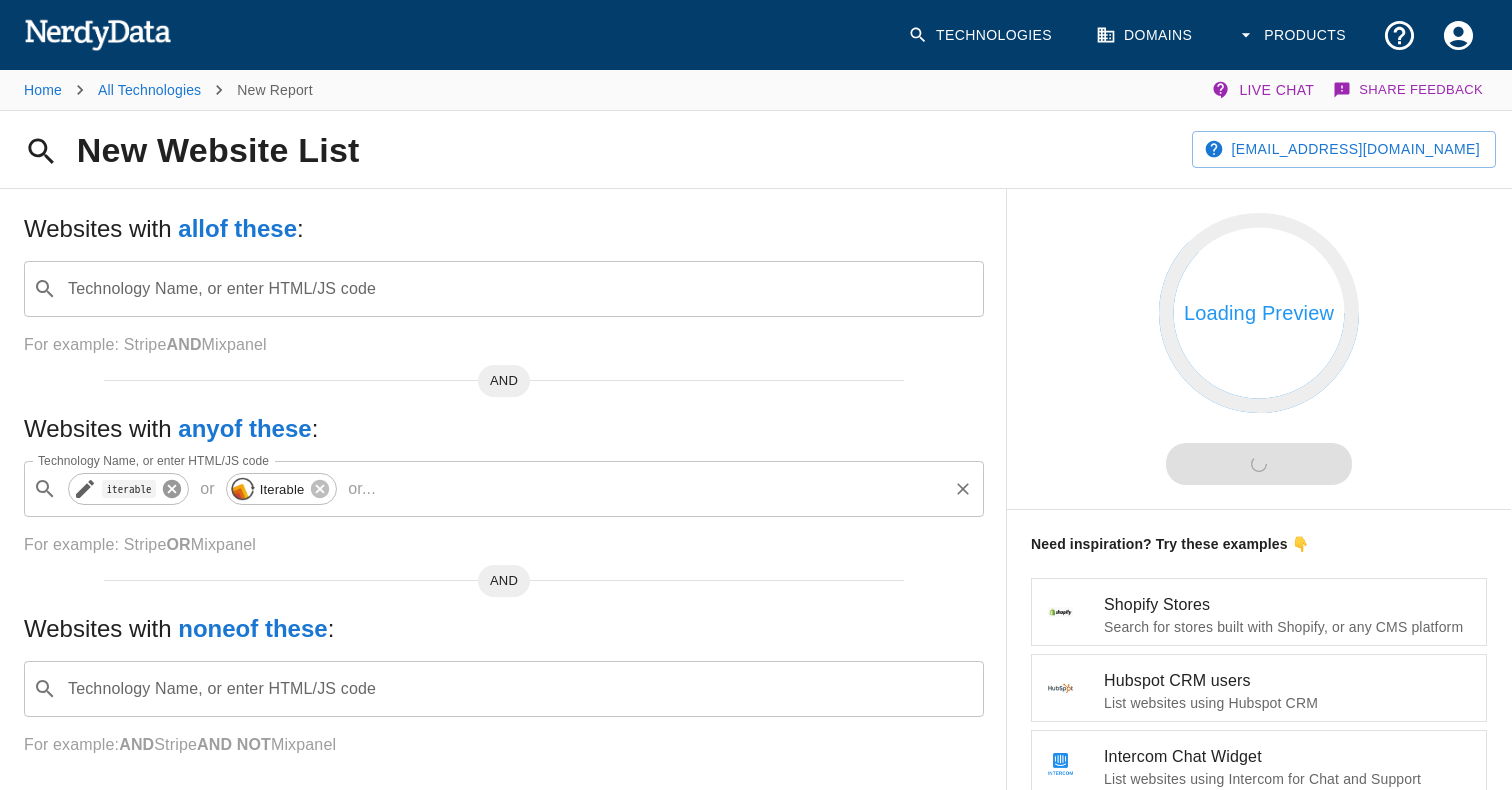 click 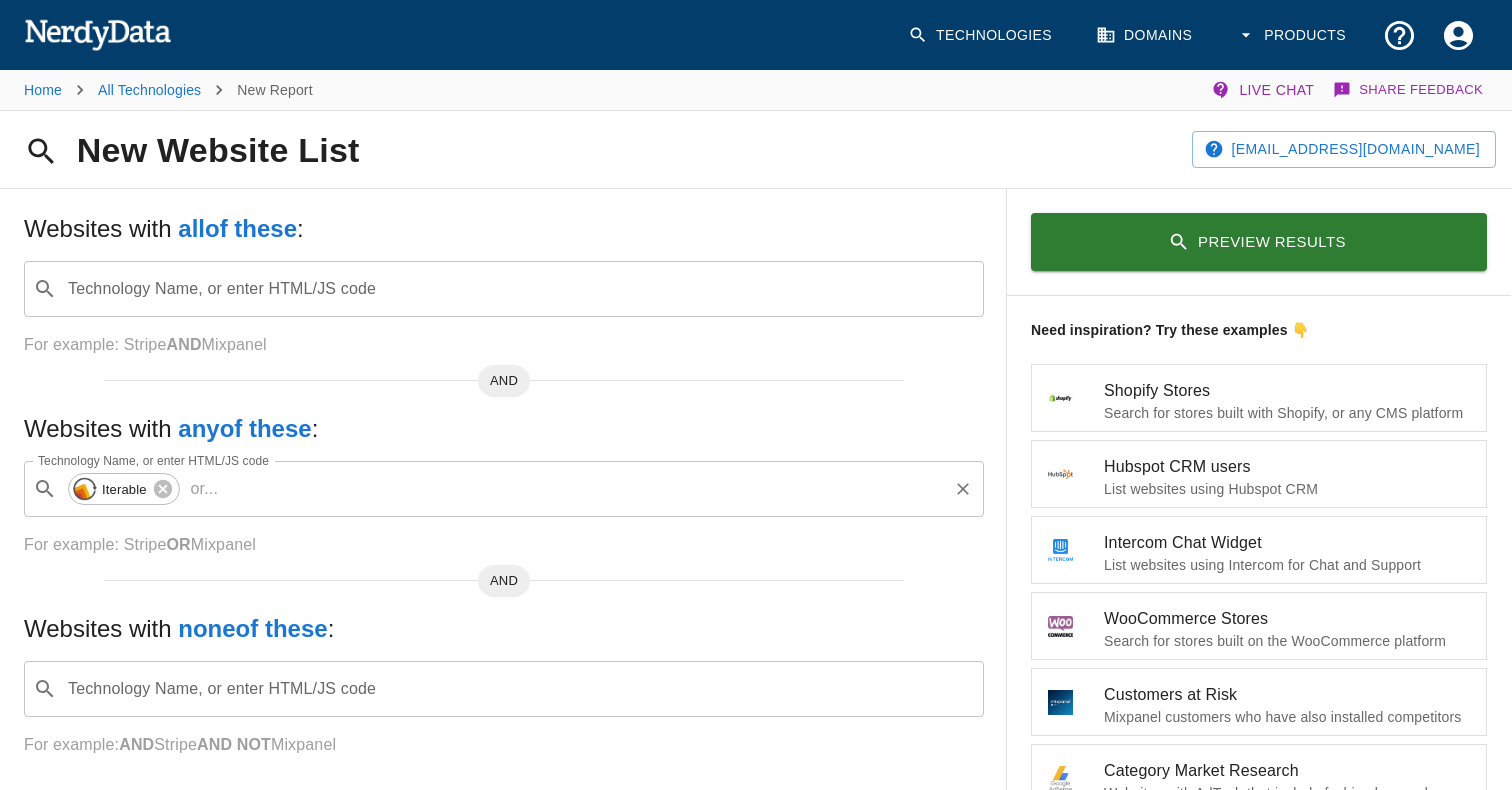 click on "Preview Results" at bounding box center [1259, 242] 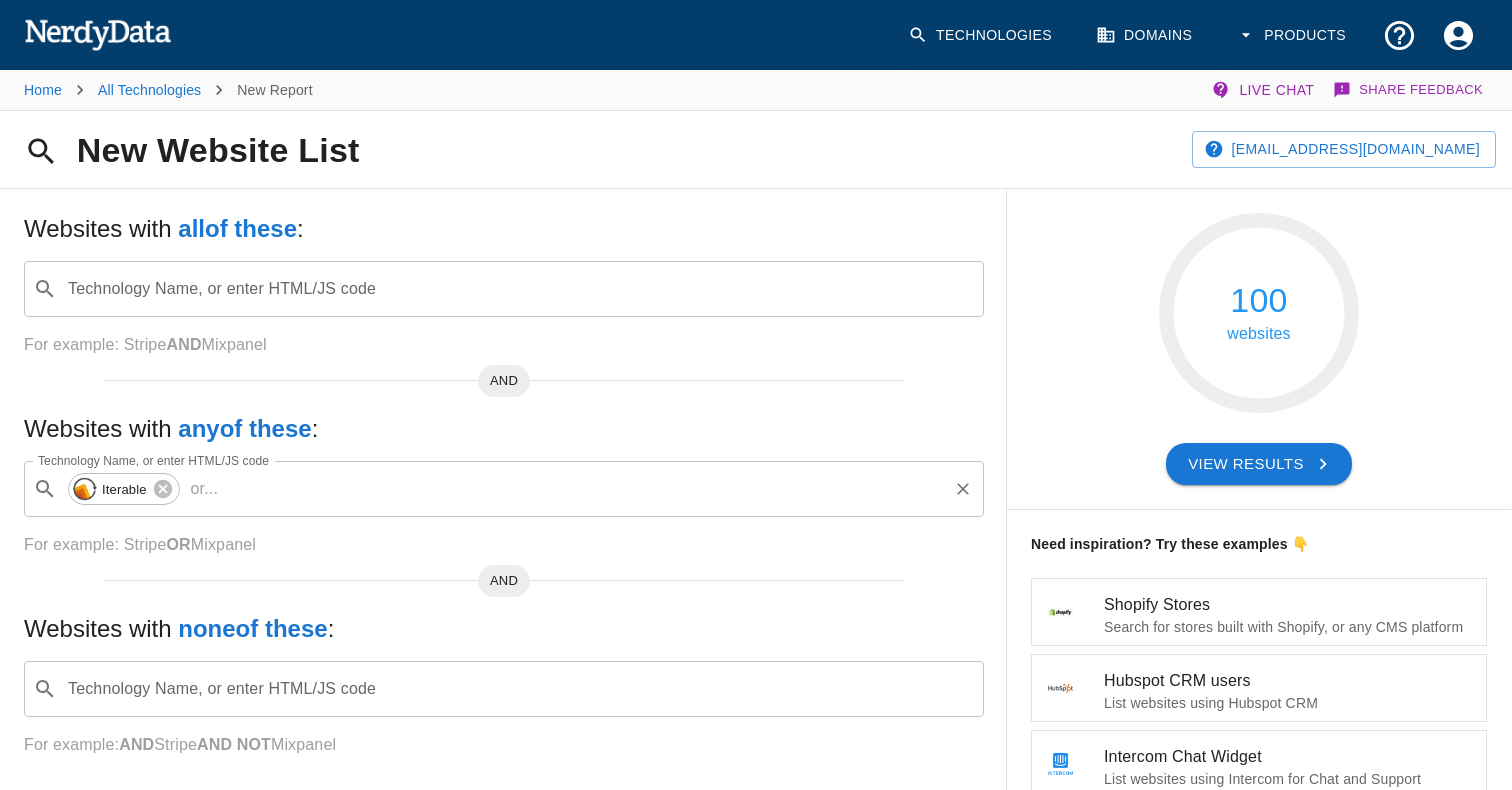 click on "View Results" at bounding box center (1259, 464) 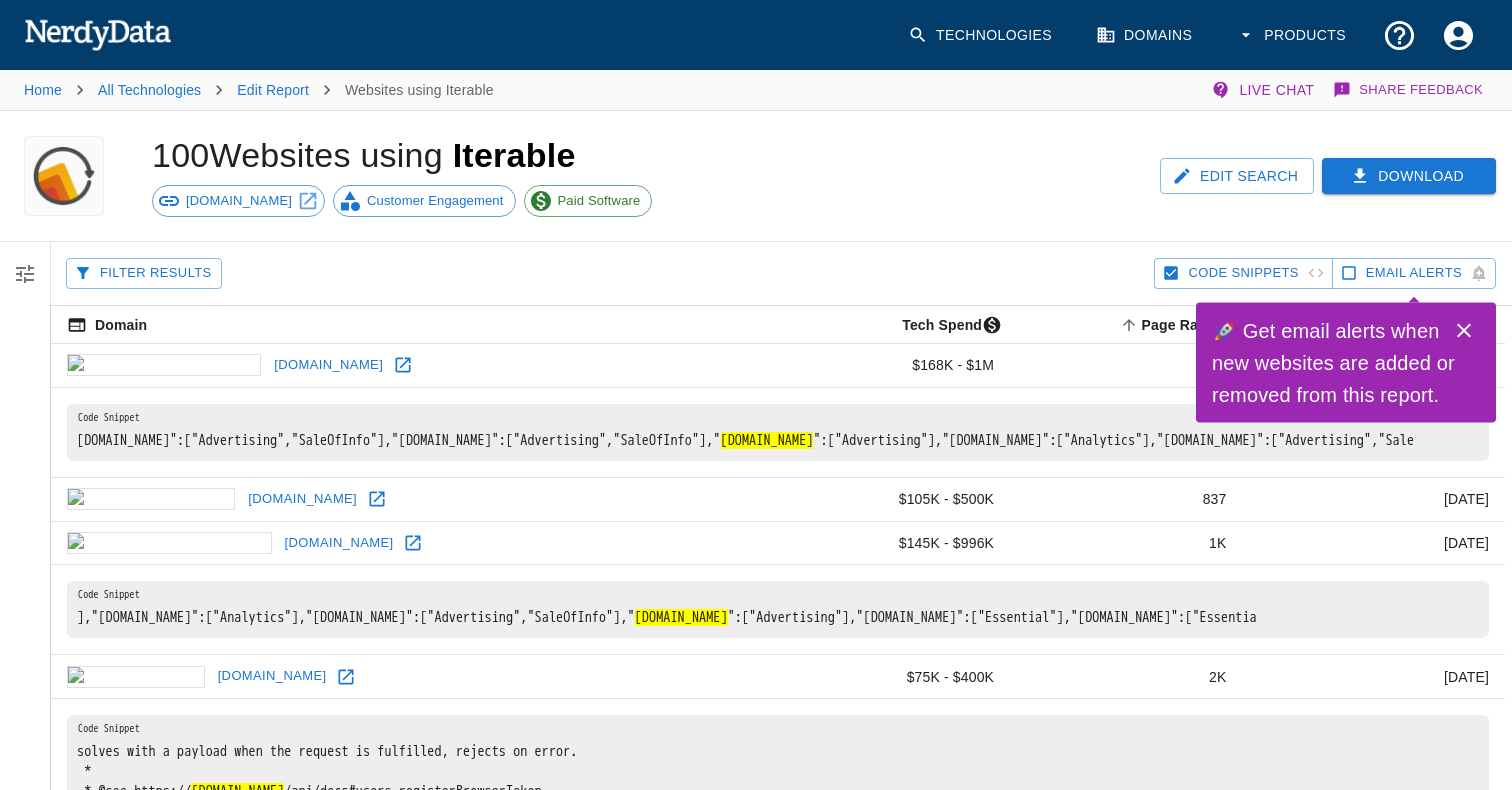 click 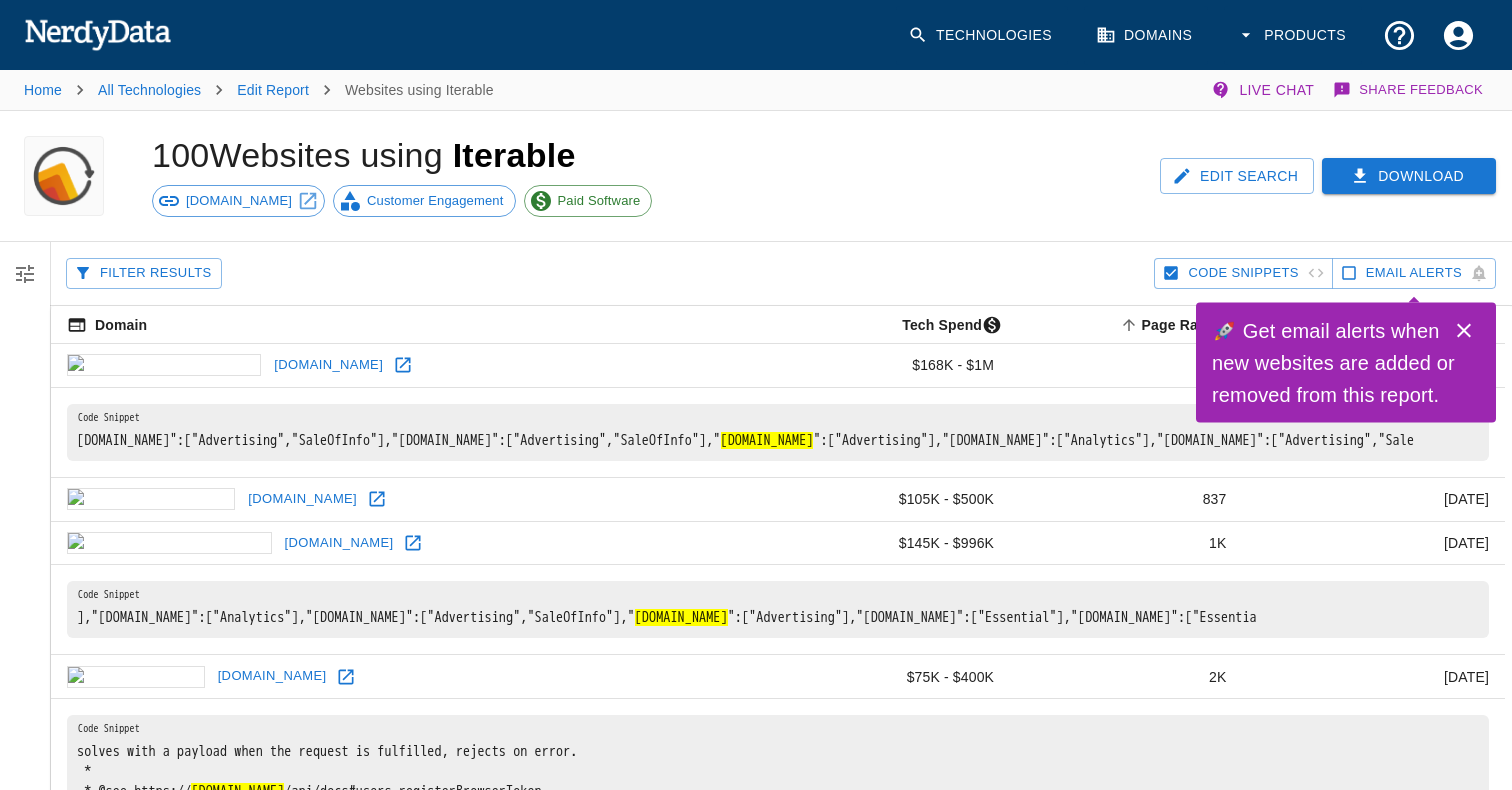 click 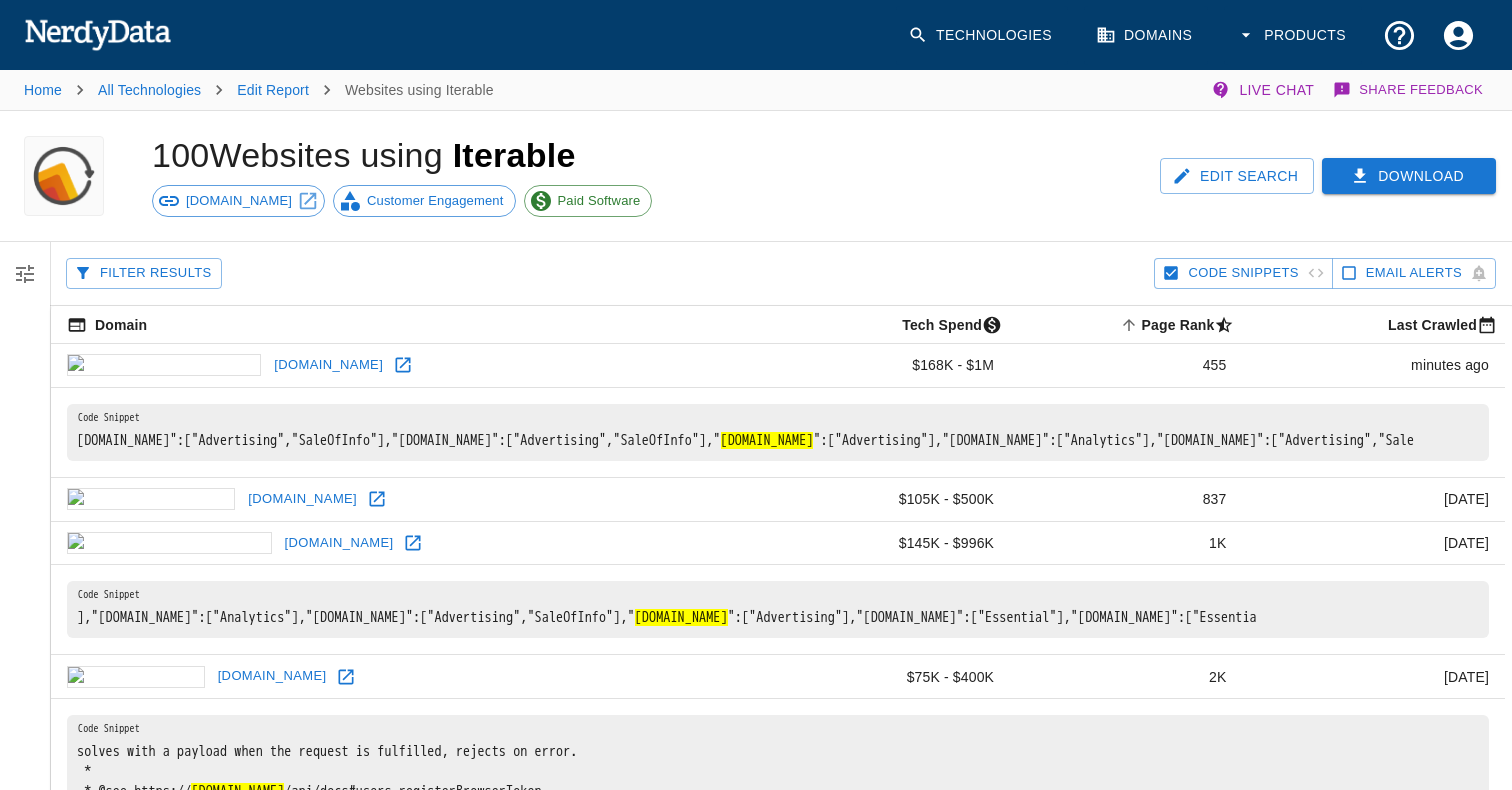 click at bounding box center (403, 365) 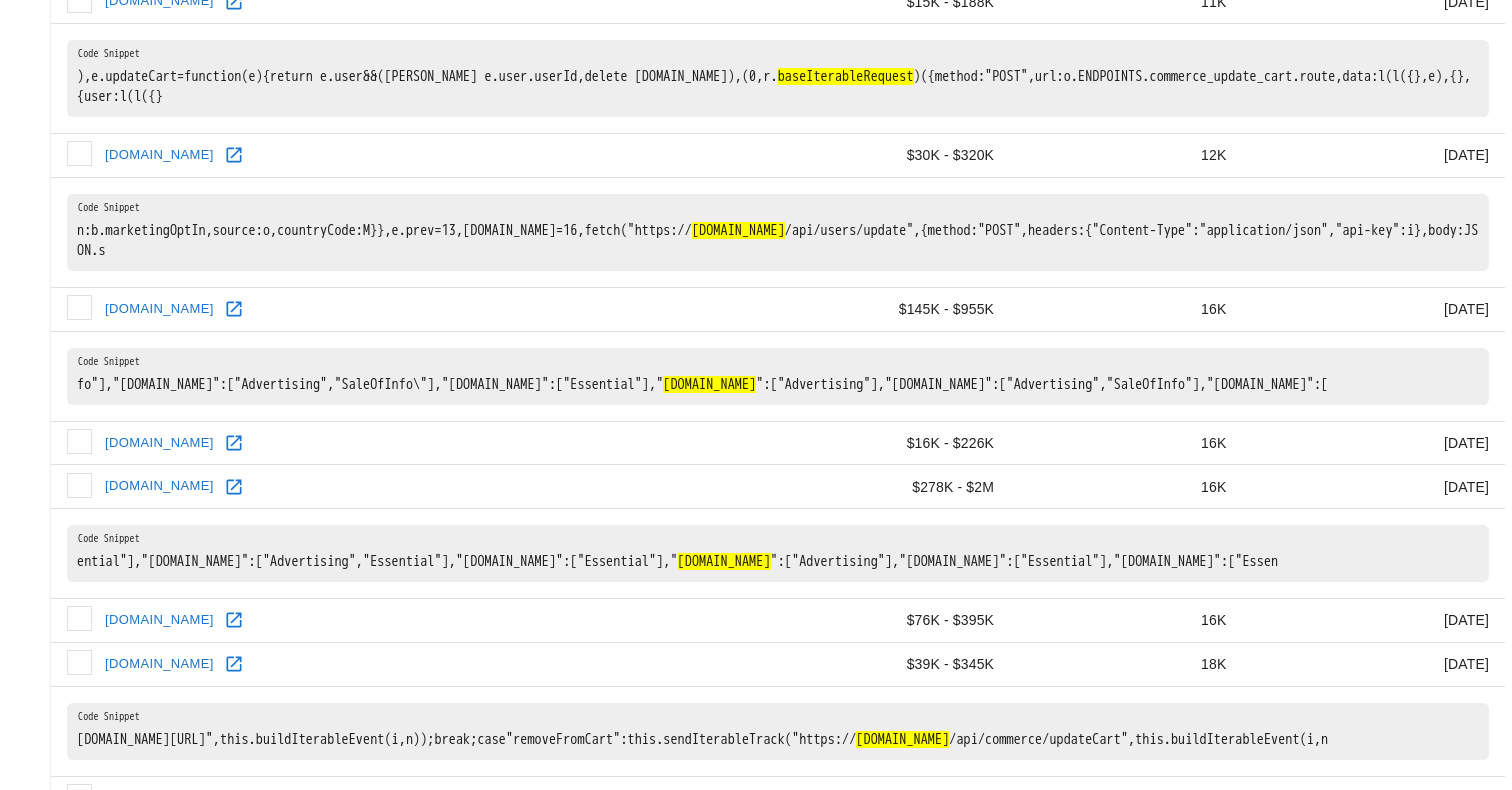 scroll, scrollTop: 1866, scrollLeft: 0, axis: vertical 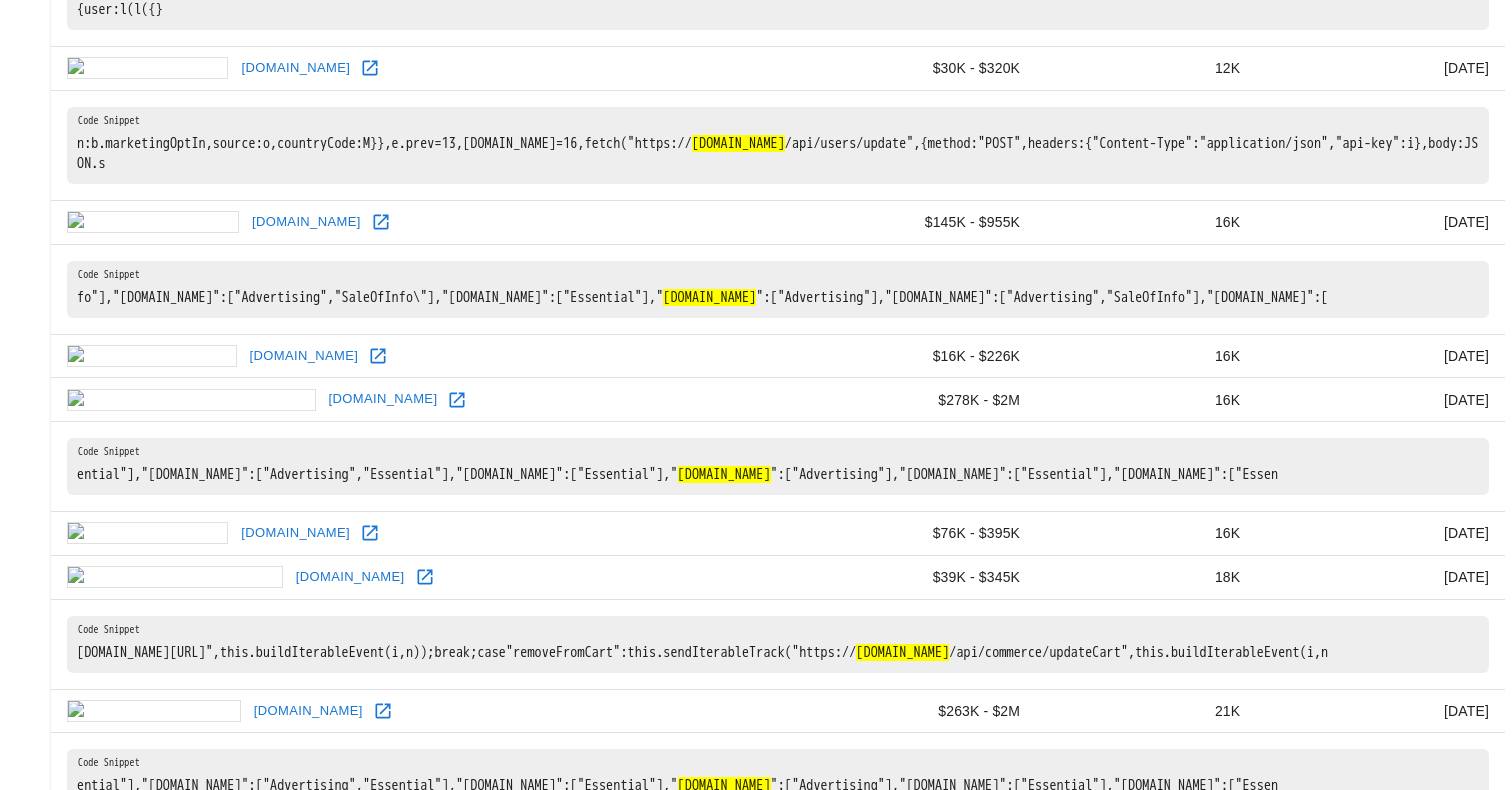 click 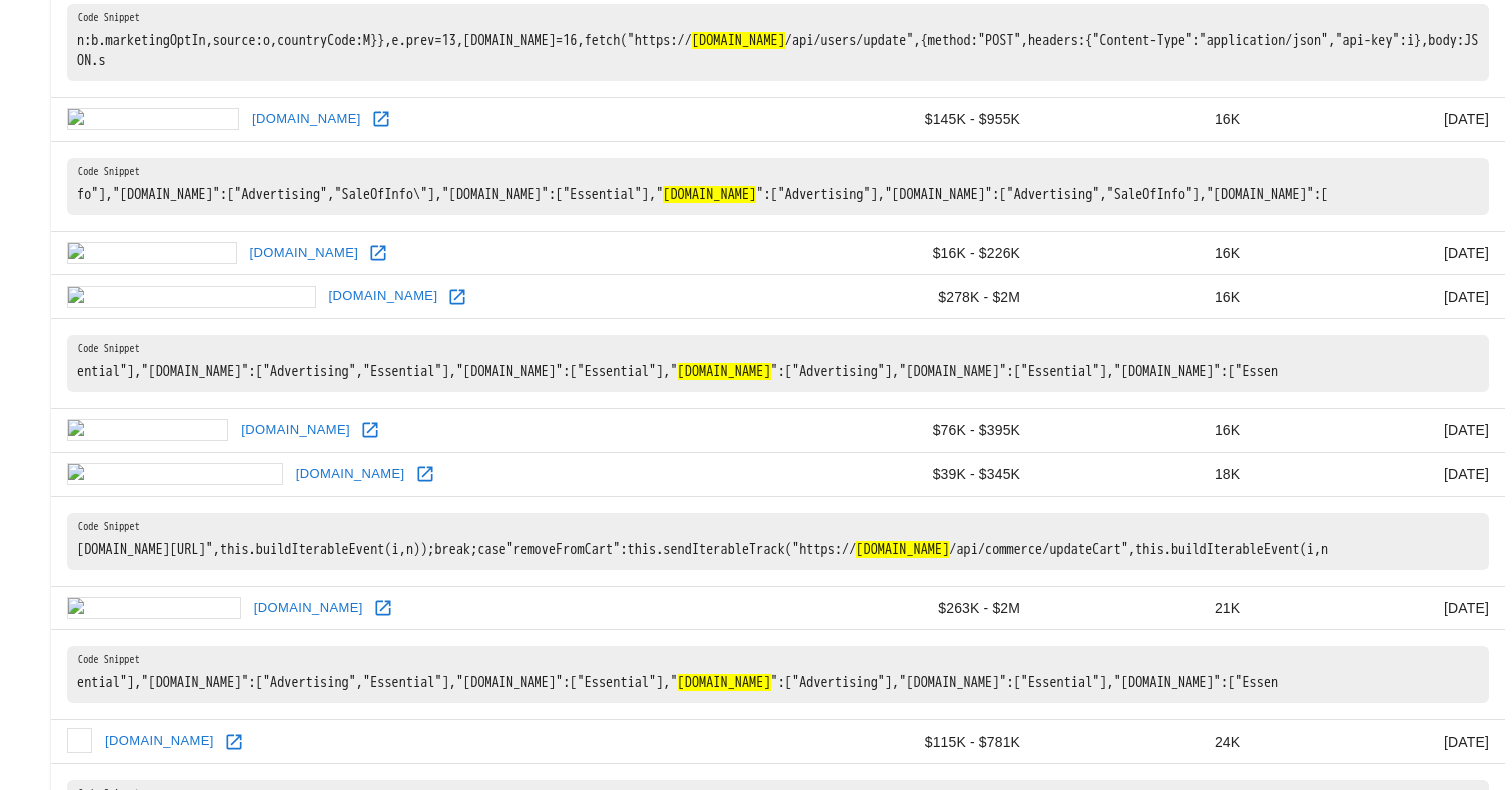 scroll, scrollTop: 1971, scrollLeft: 0, axis: vertical 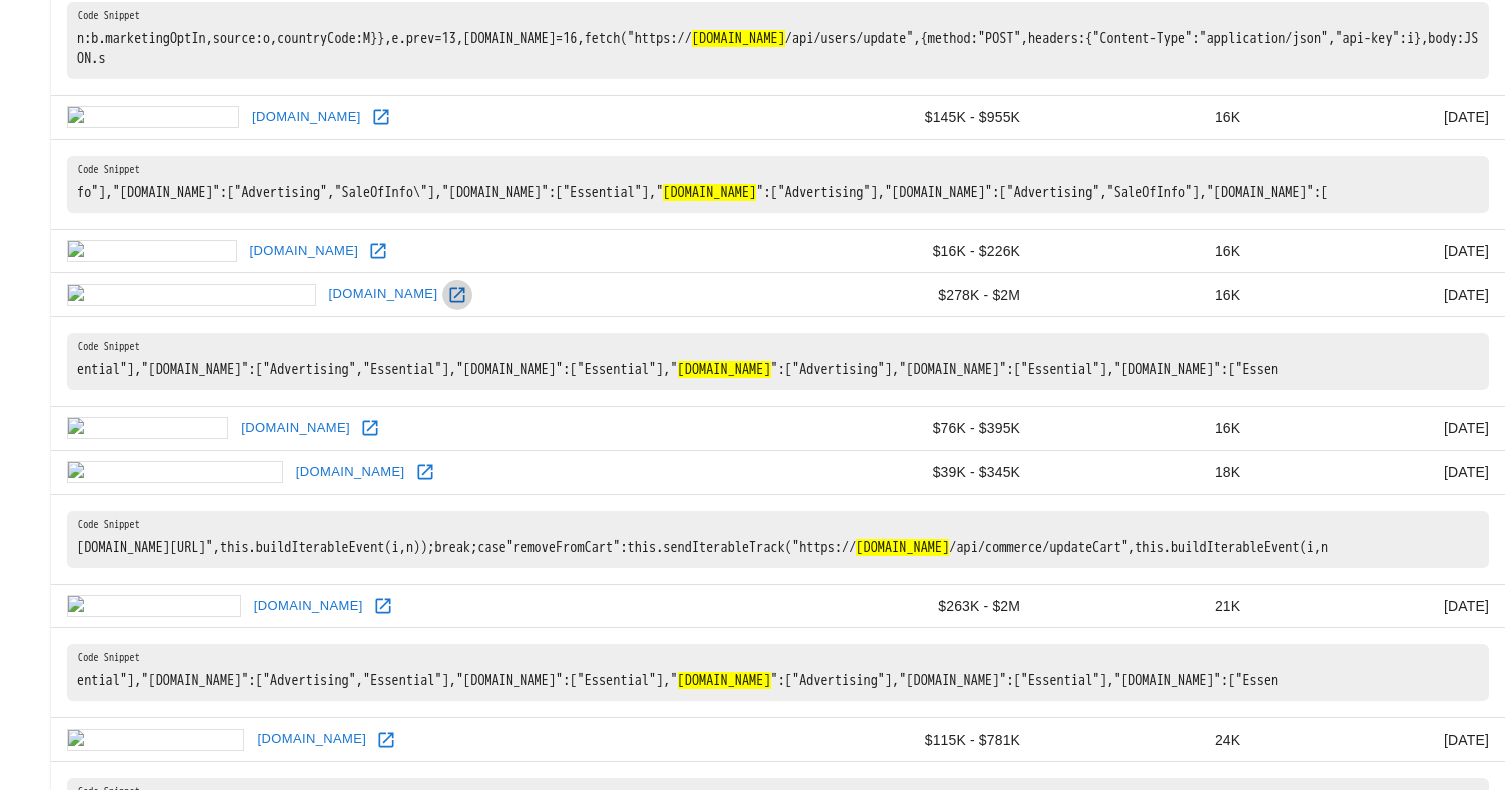 click 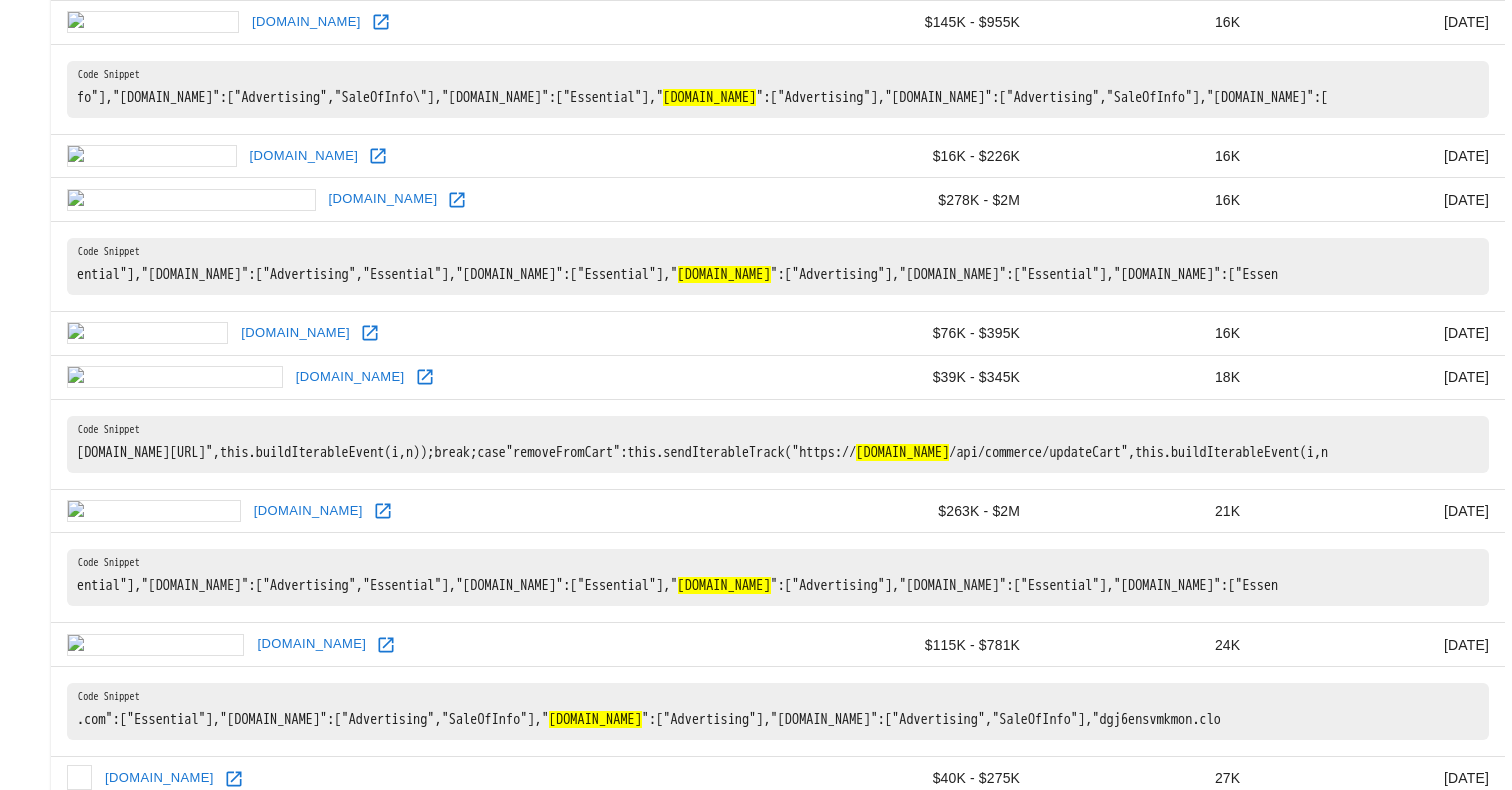 scroll, scrollTop: 2073, scrollLeft: 0, axis: vertical 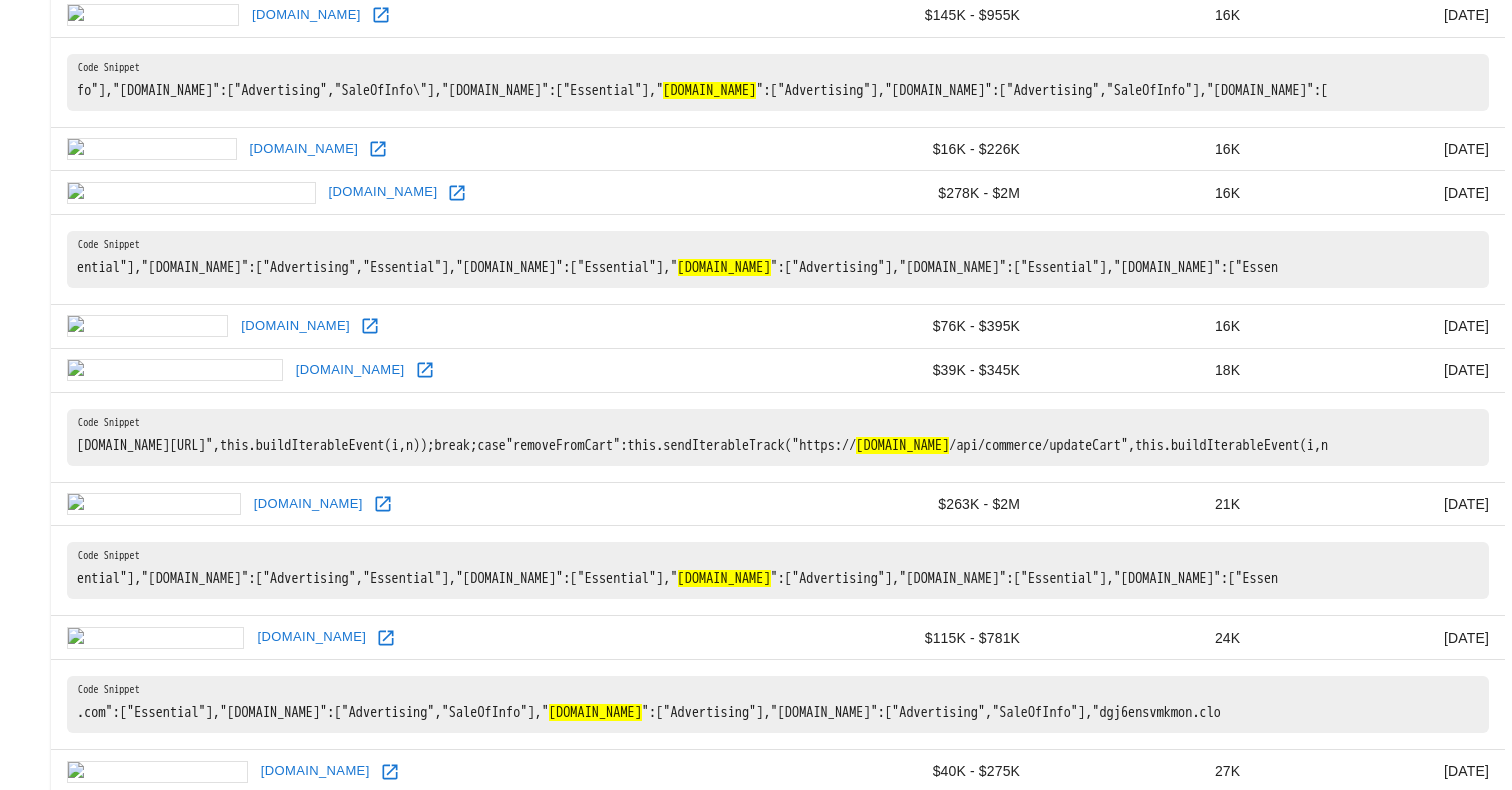 click 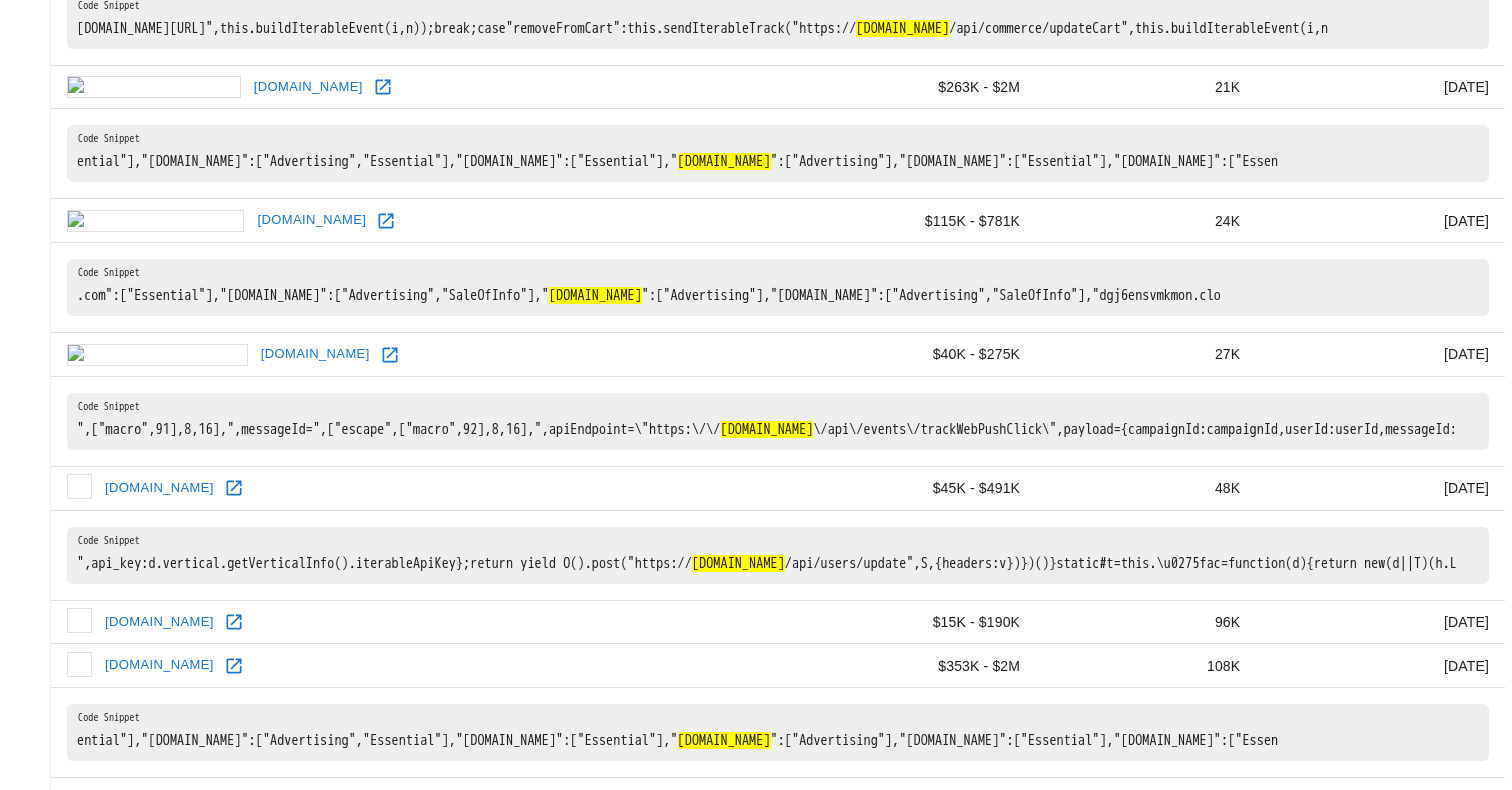 scroll, scrollTop: 2493, scrollLeft: 0, axis: vertical 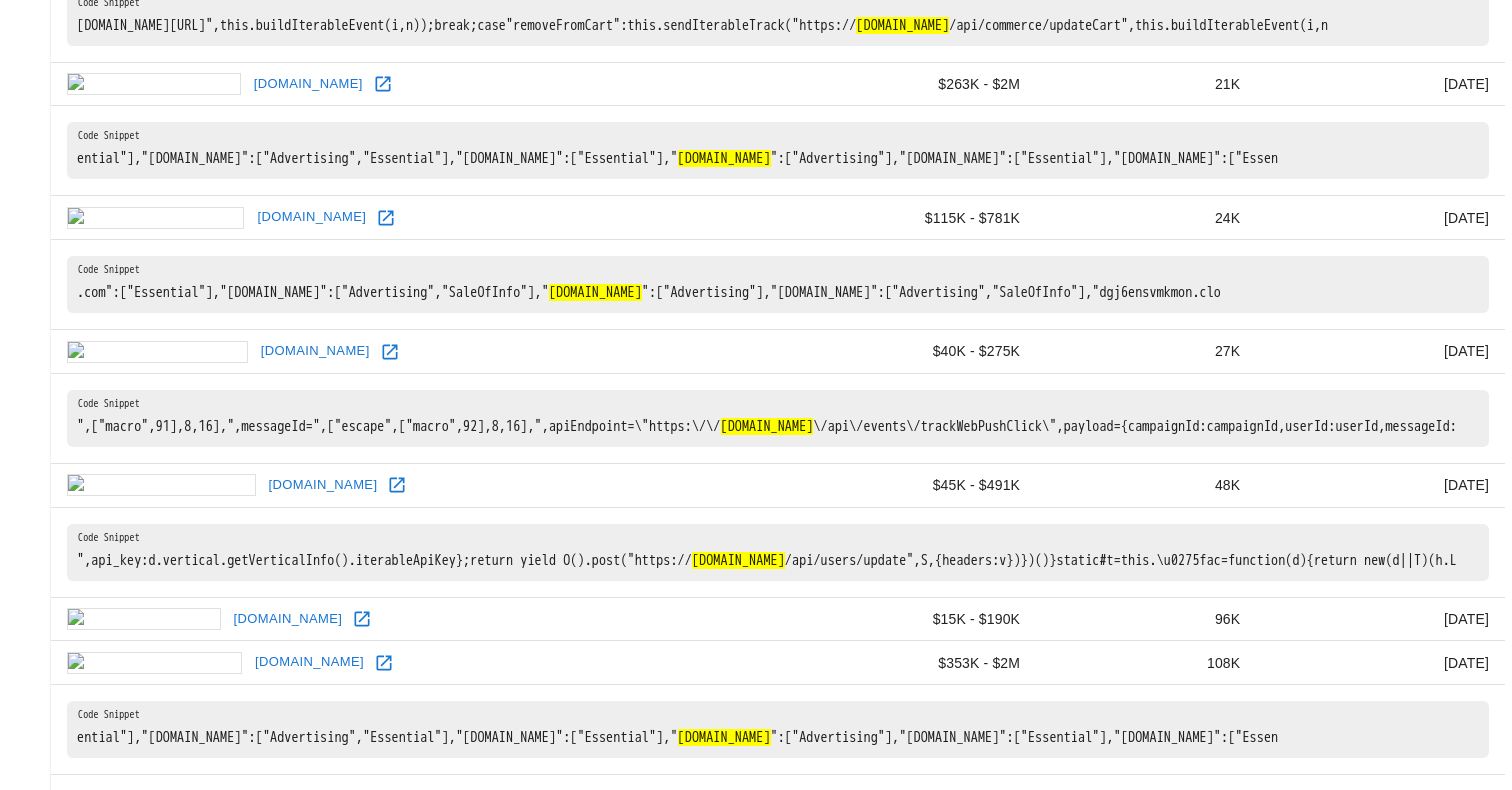 click 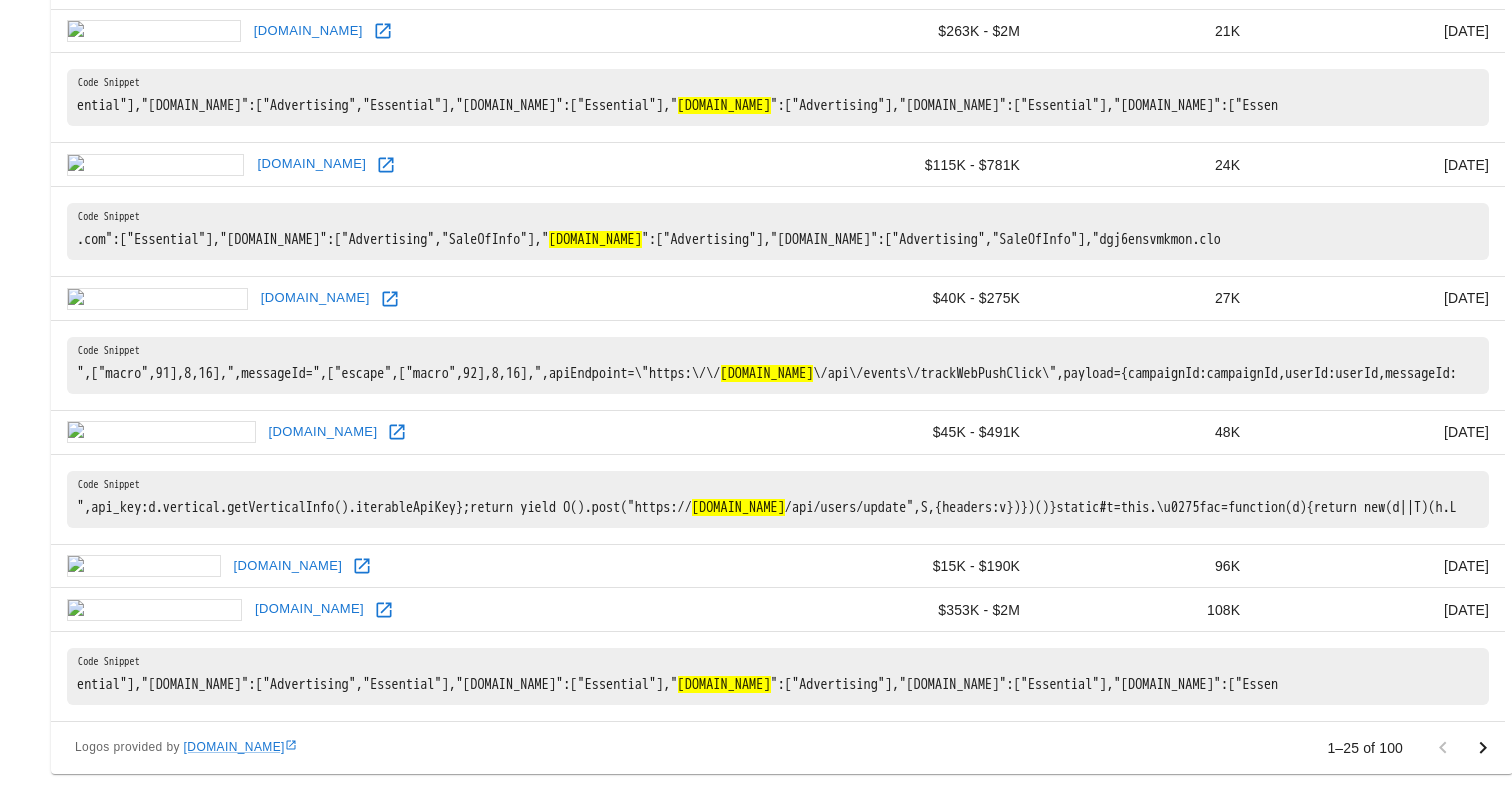 scroll, scrollTop: 2566, scrollLeft: 0, axis: vertical 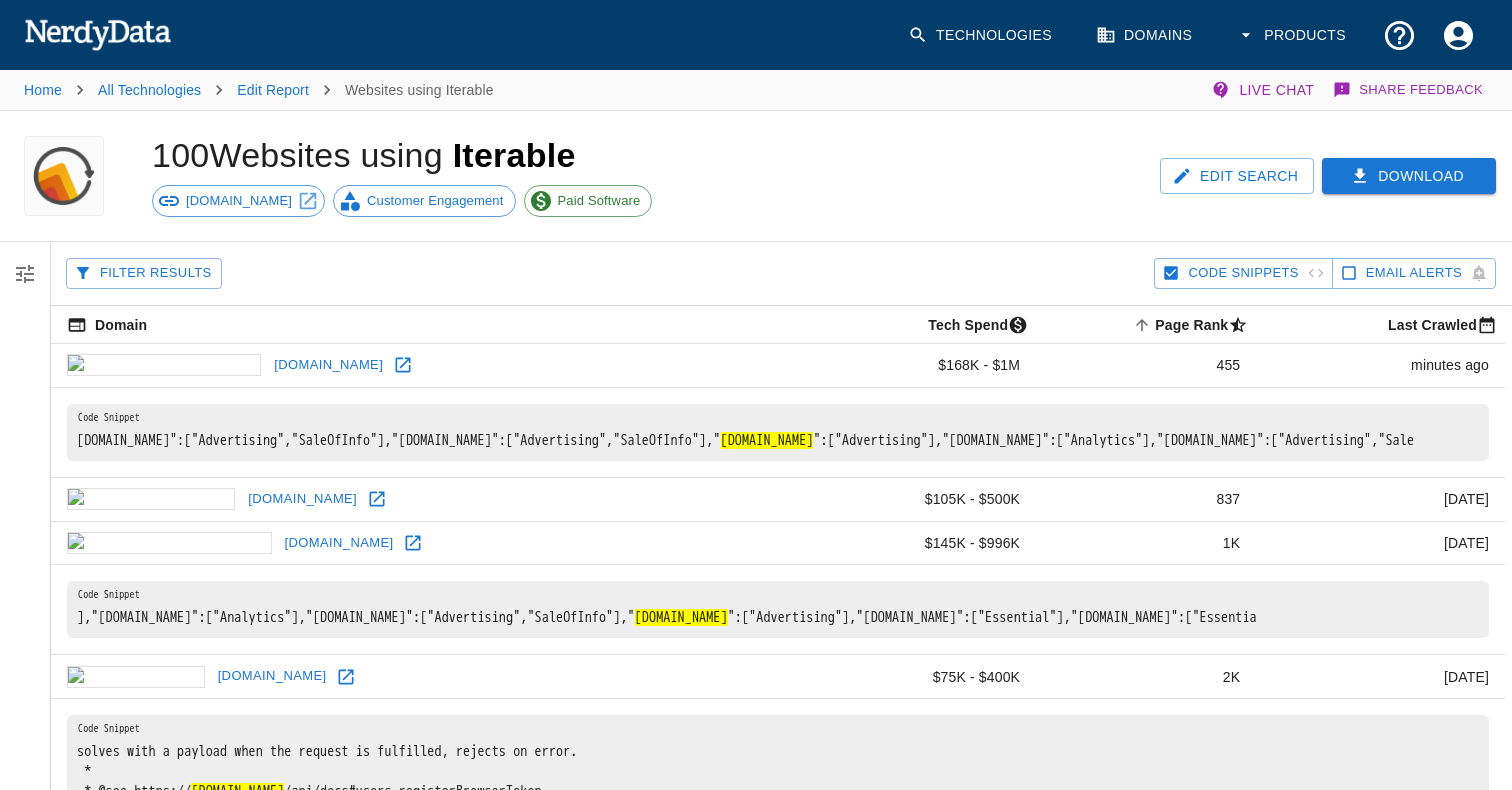 click on "Filter Results" at bounding box center (144, 273) 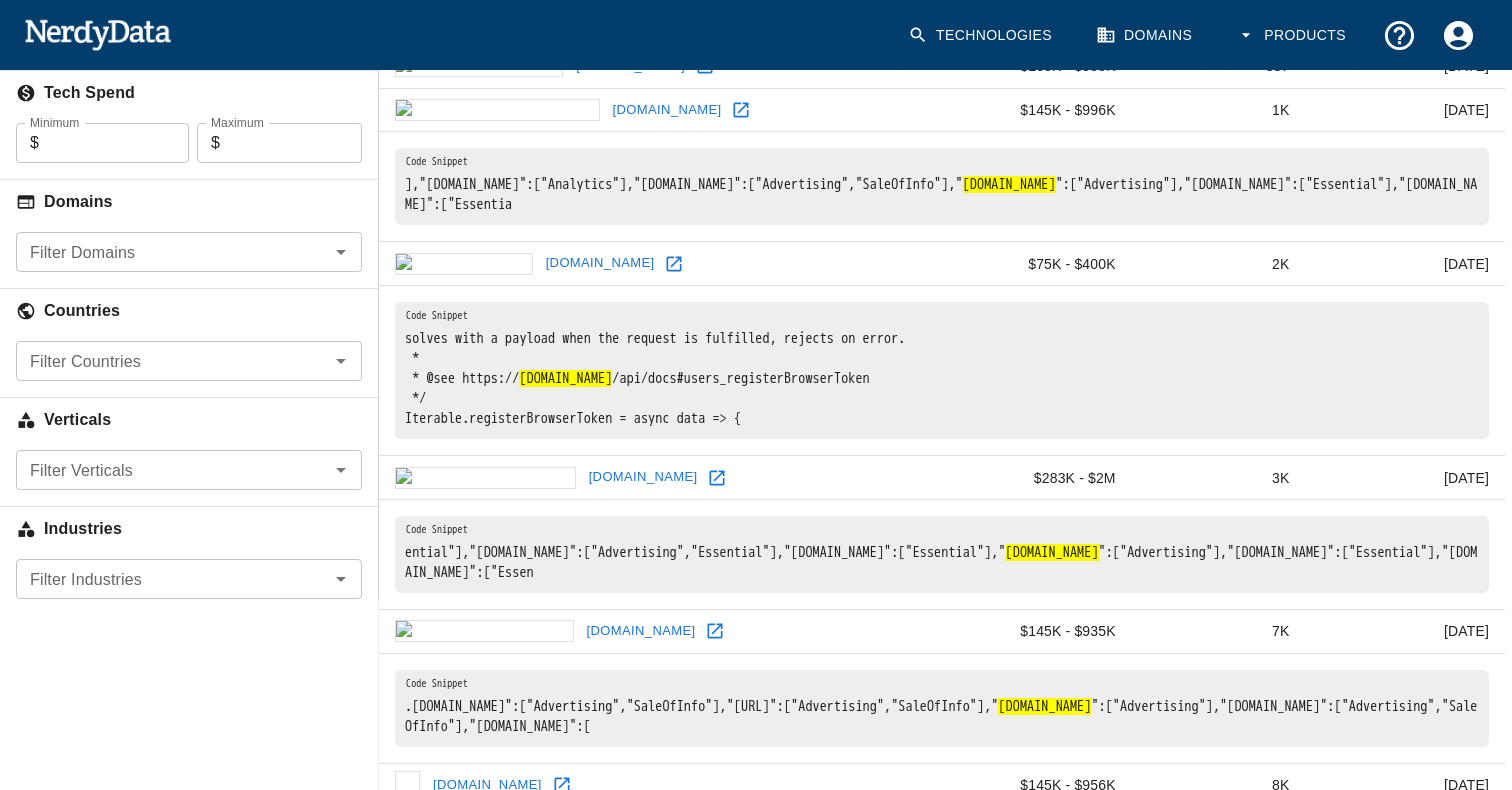 scroll, scrollTop: 453, scrollLeft: 0, axis: vertical 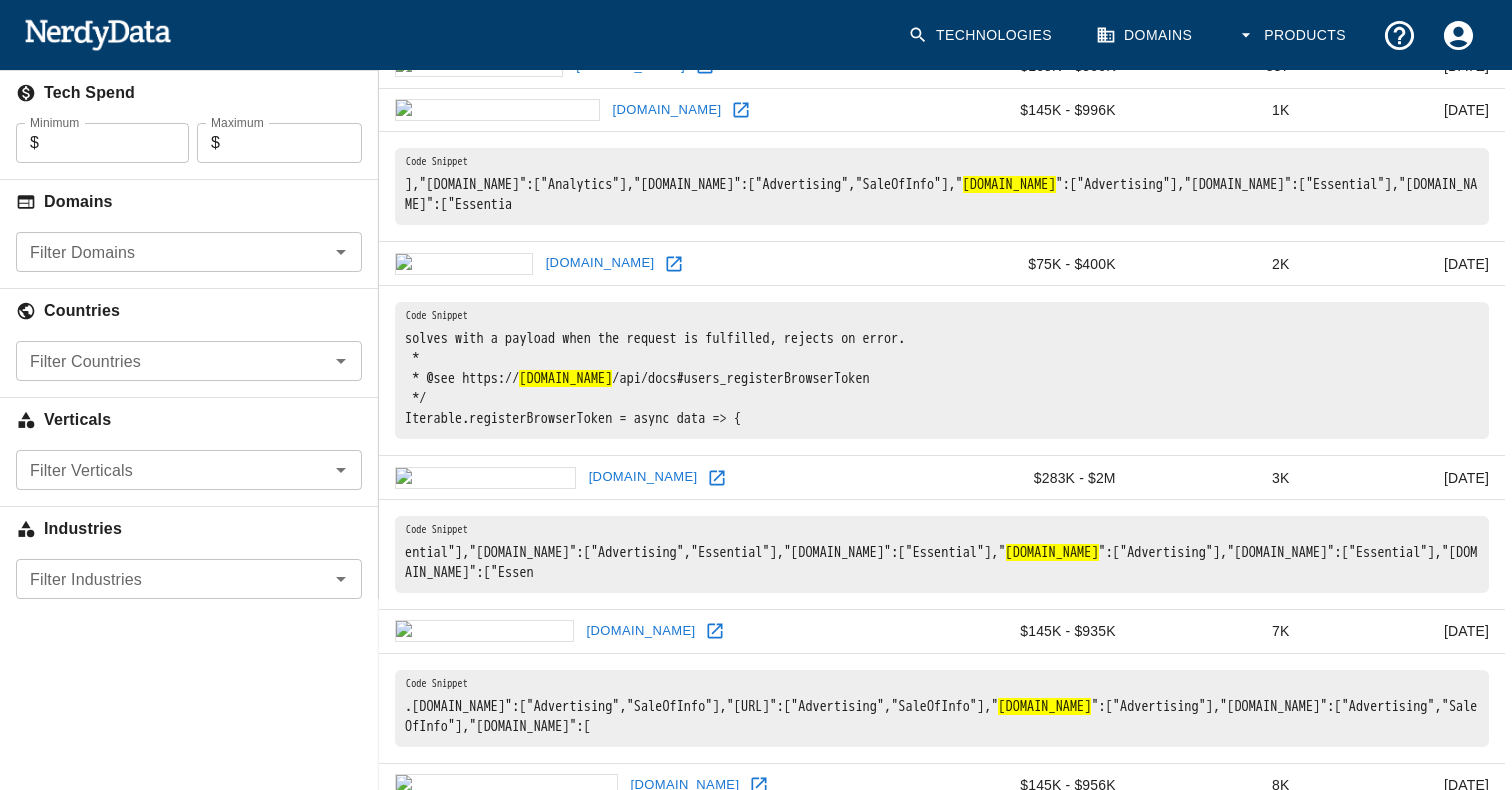 click on "Verticals" at bounding box center [189, 415] 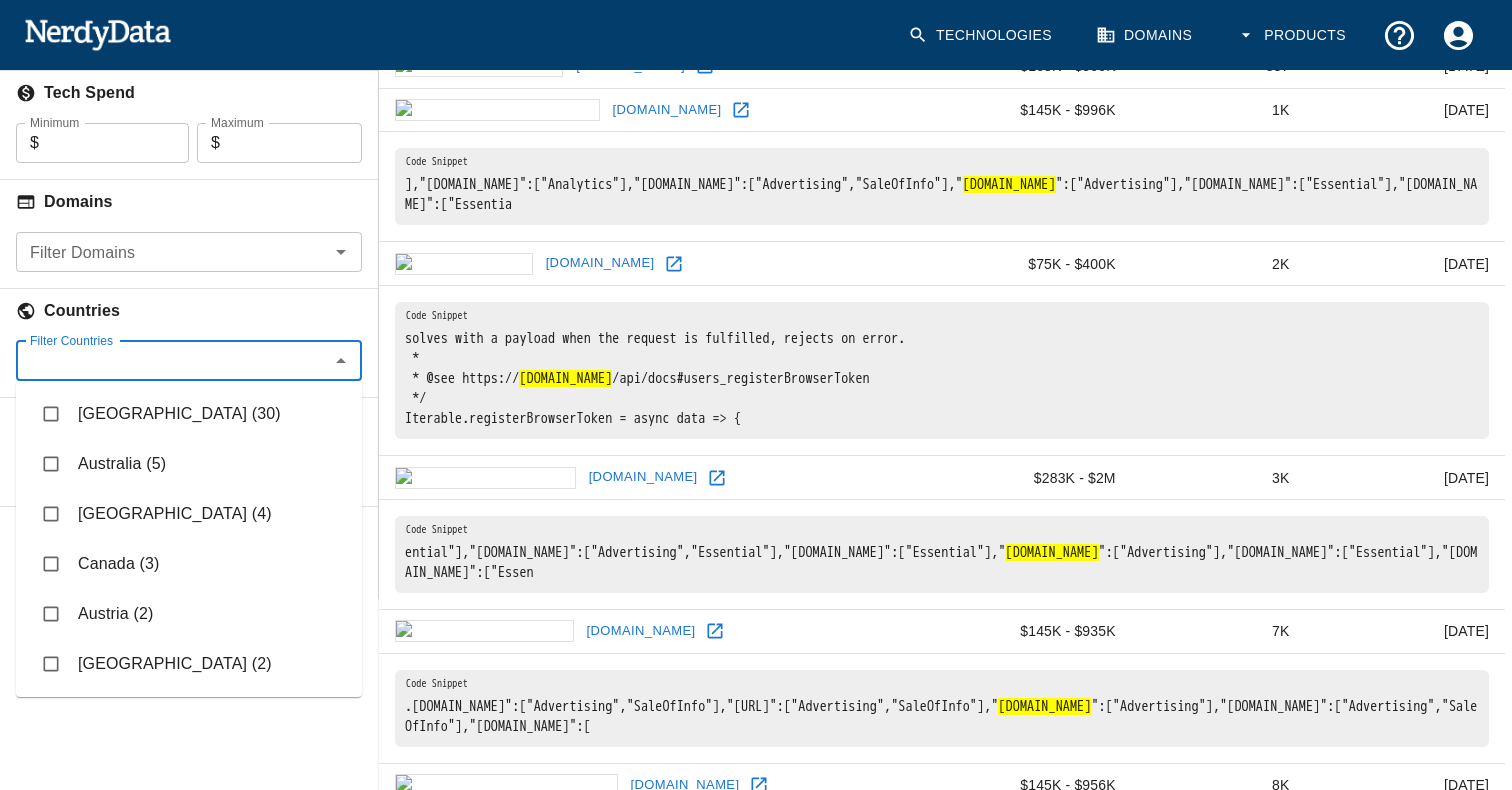 click on "[GEOGRAPHIC_DATA] (4)" at bounding box center (189, 514) 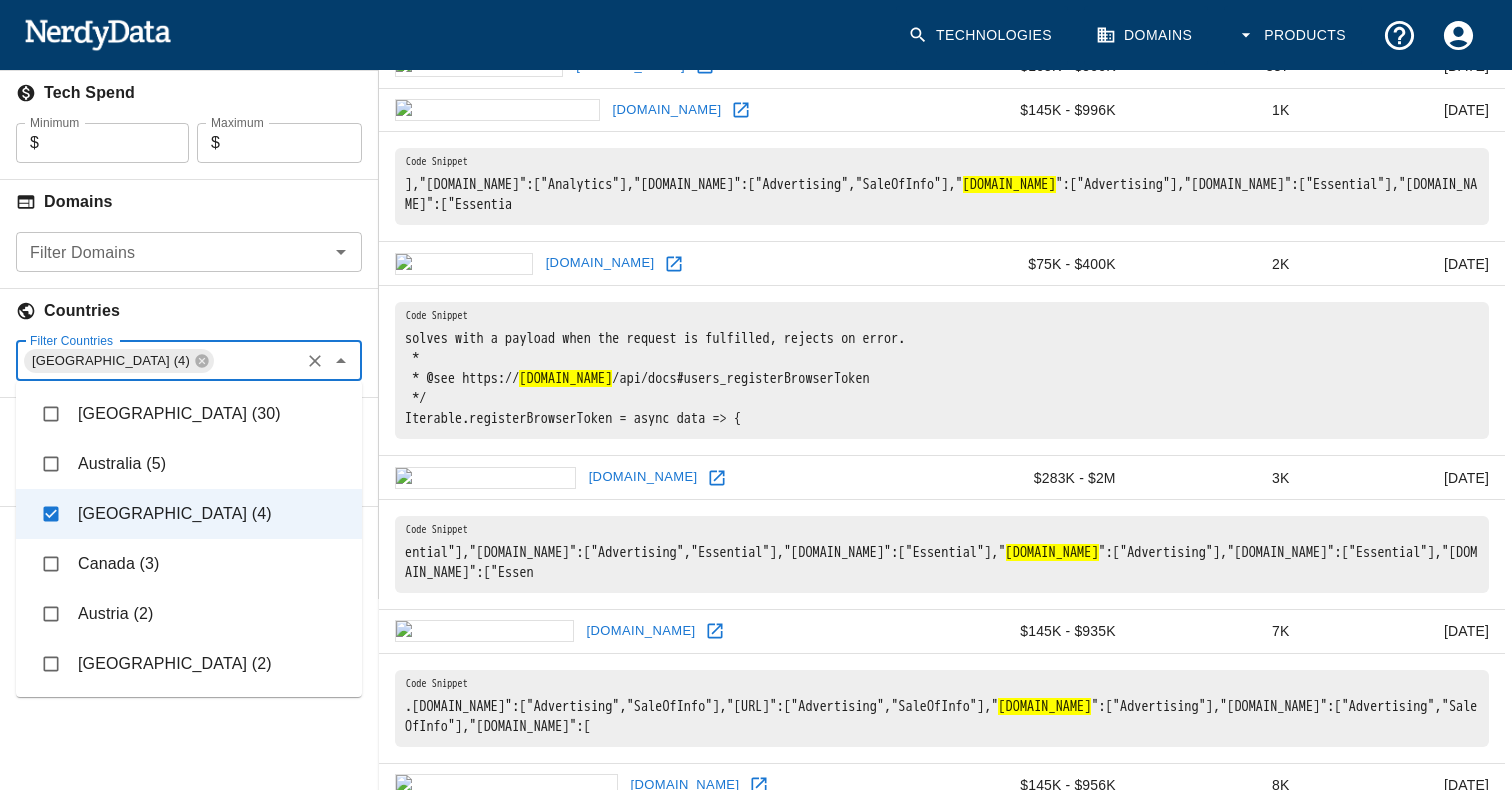 click on "Technologies Domains Products Home All Technologies Edit Report Websites using Iterable Live Chat Share Feedback 100  Websites using   Iterable [DOMAIN_NAME] Customer Engagement Paid Software Edit Search Update Filters Update Undo Activity Dates Added Iterable on or after Added Iterable on or after Popularity Rank Min. Rank Min. Rank Max. Rank Max. Rank Tech Spend Minimum $ Minimum Maximum $ Maximum Domains Filter Domains Filter Domains Countries Filter Countries [GEOGRAPHIC_DATA] (4) Filter Countries Verticals Filter Verticals Filter Verticals Industries Filter Industries Filter Industries Code Snippets Email Alerts Domain Tech Spend Page Rank sorted ascending Last Crawled [DOMAIN_NAME] $168K - $1M 455 minutes ago [DOMAIN_NAME]":["Advertising","SaleOfInfo"],"[DOMAIN_NAME]":["Advertising","SaleOfInfo"]," [DOMAIN_NAME] ":["Advertising"],"[DOMAIN_NAME]":["Analytics"],"[DOMAIN_NAME]":["Advertising","Sale [DOMAIN_NAME] $105K - $500K 837 [DATE] [DOMAIN_NAME] $145K - $996K 1K [DATE] [DOMAIN_NAME] 2K 3K" at bounding box center [756, 113] 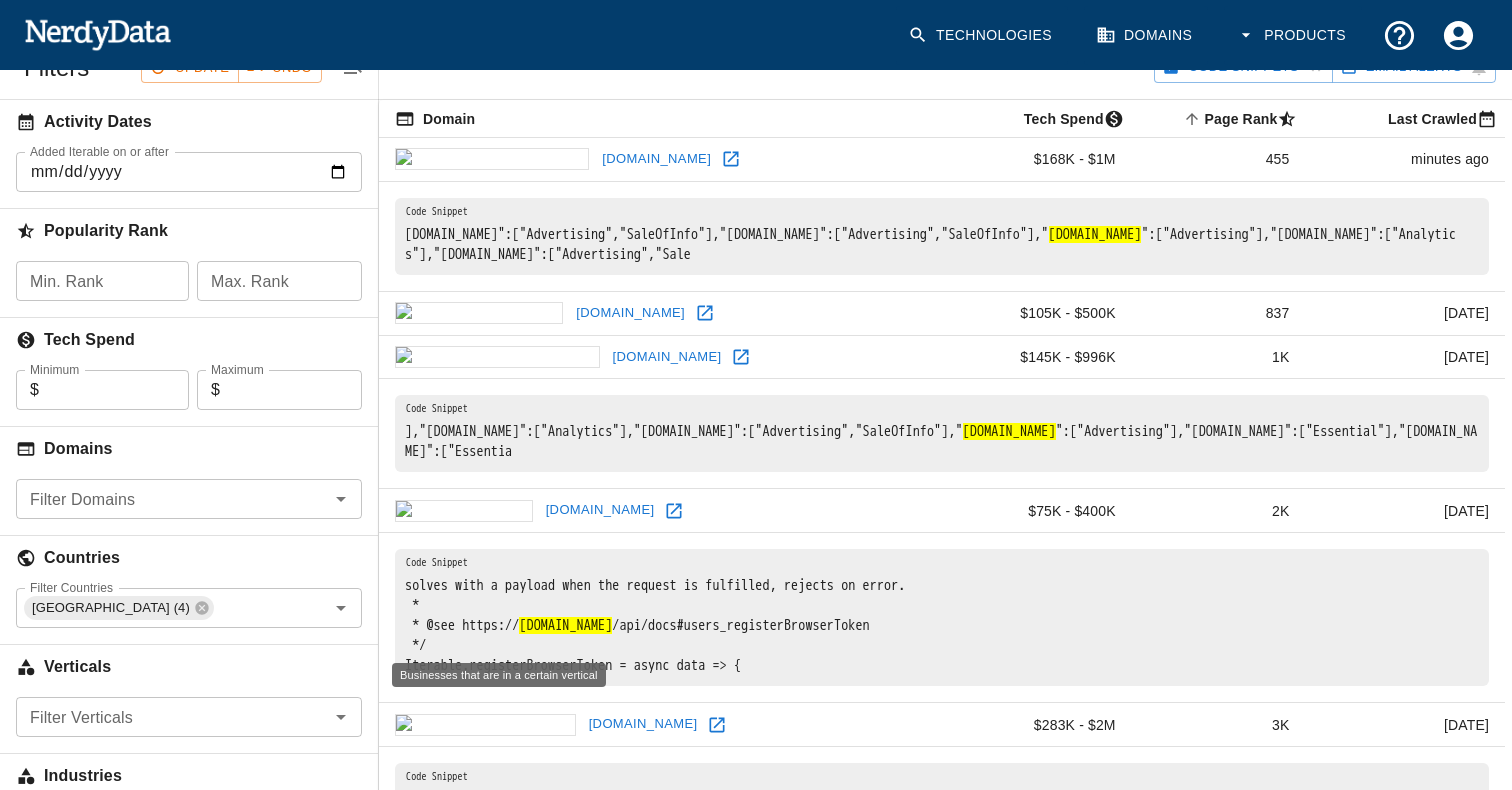 scroll, scrollTop: 0, scrollLeft: 0, axis: both 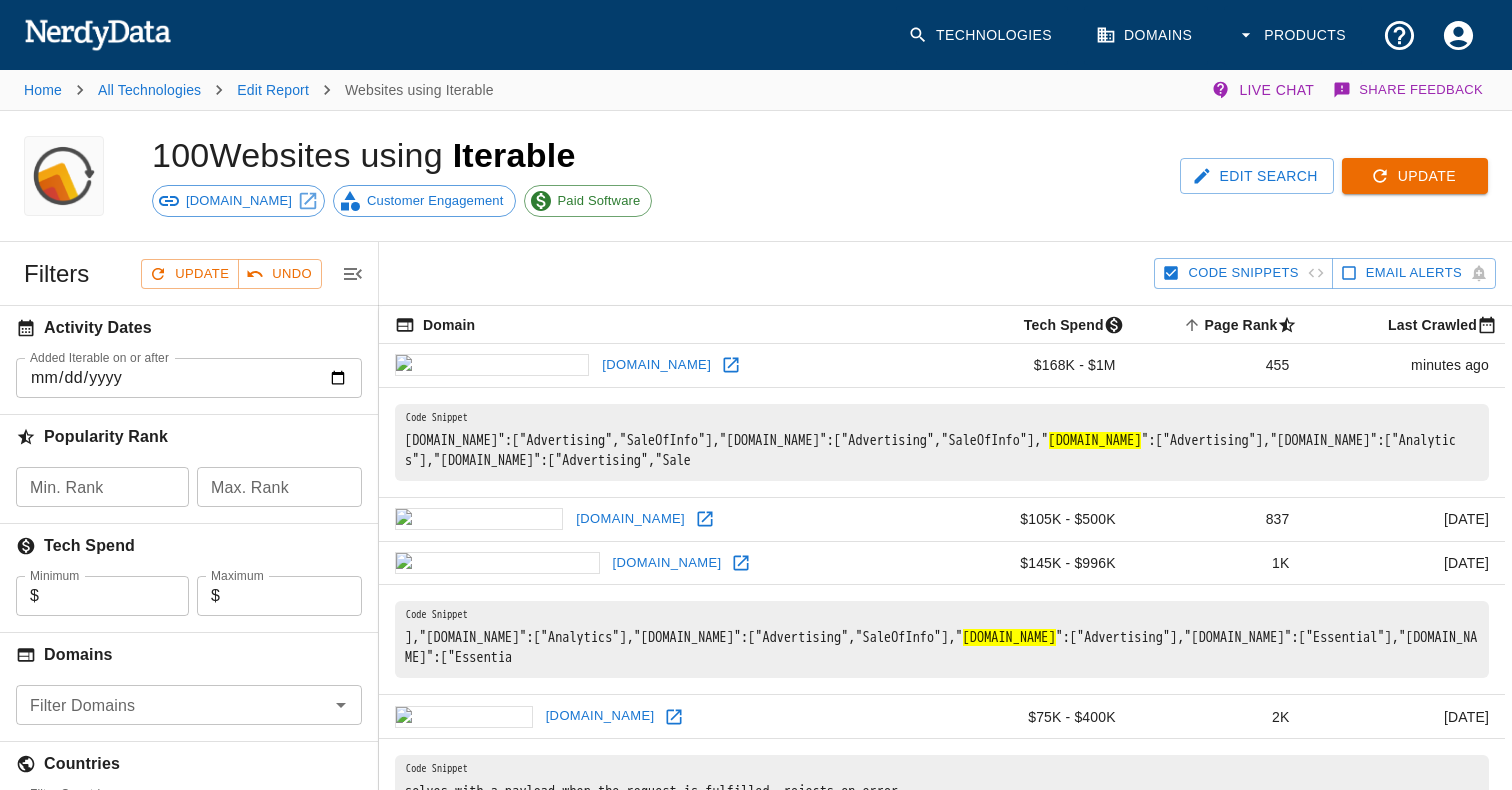 click on "Update" at bounding box center [1415, 176] 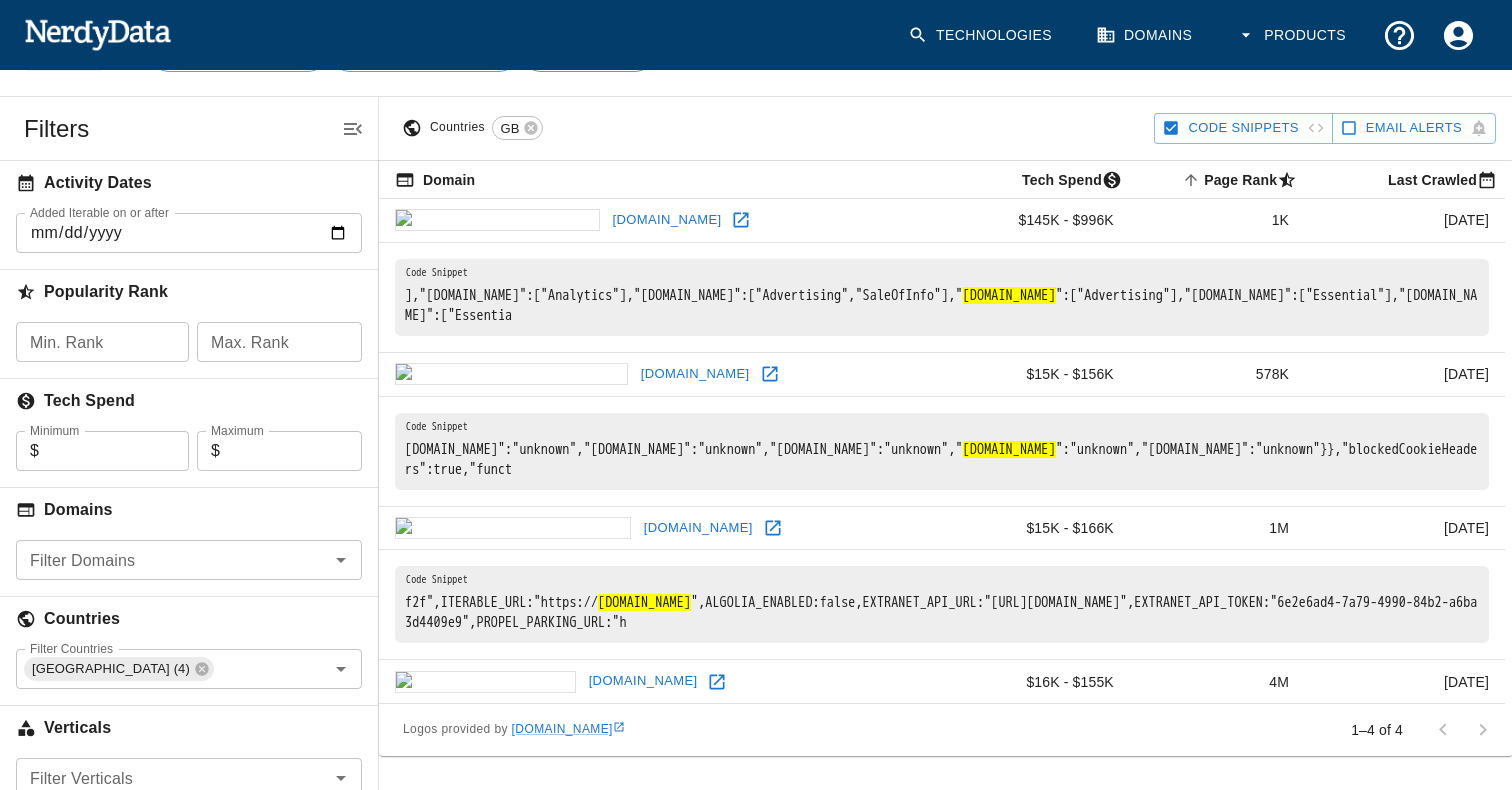 scroll, scrollTop: 152, scrollLeft: 0, axis: vertical 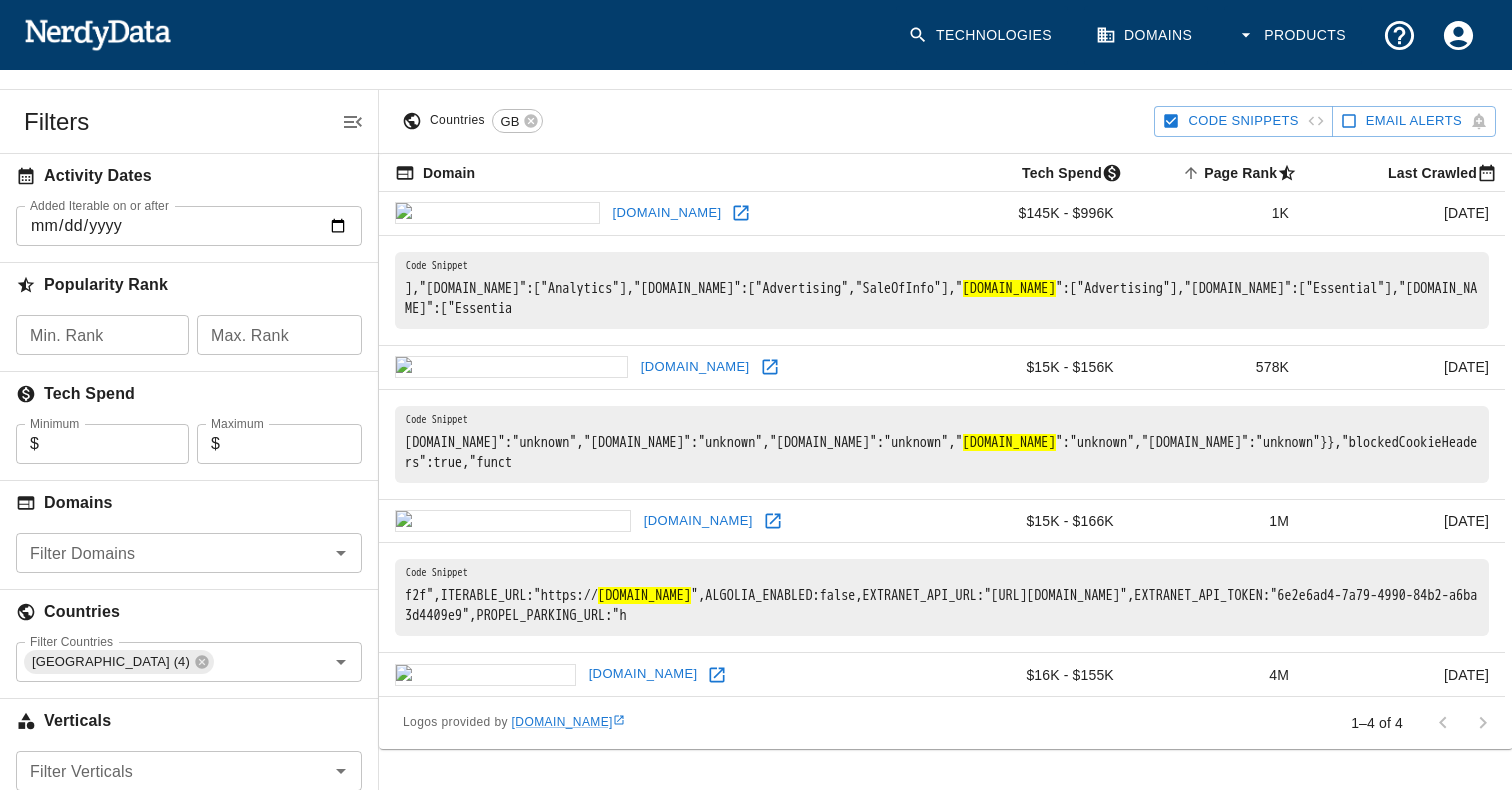 click 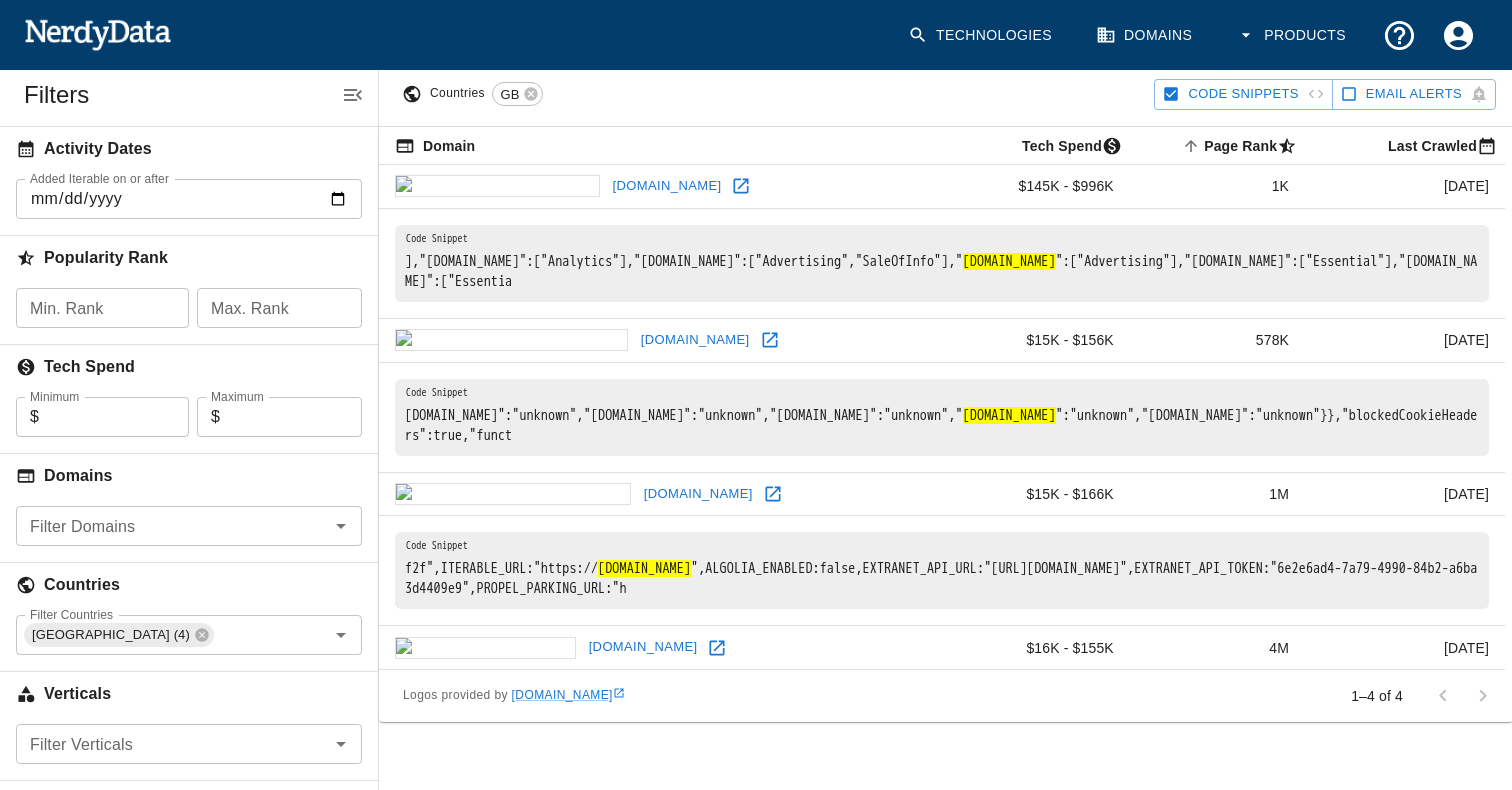 click 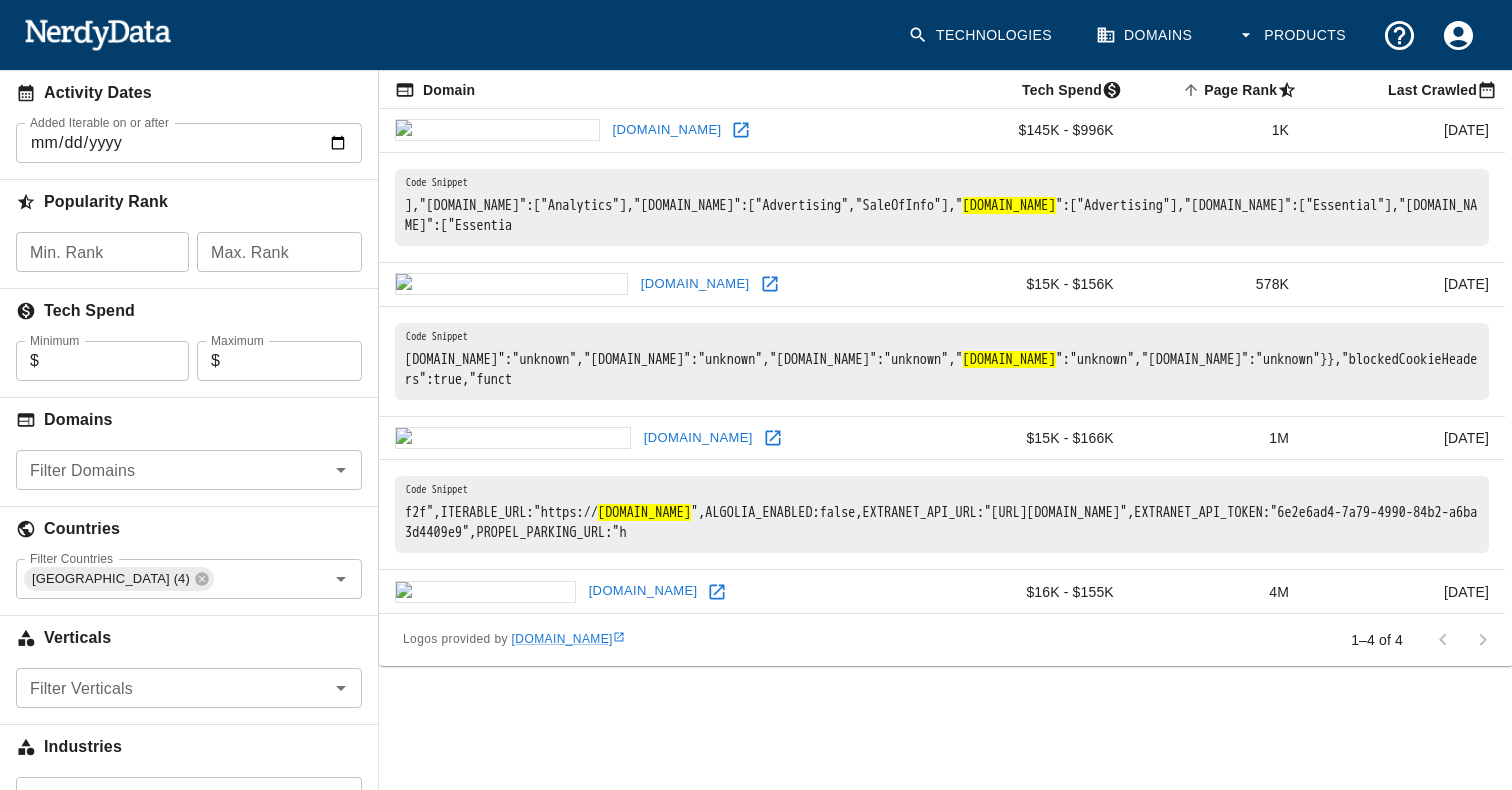 scroll, scrollTop: 237, scrollLeft: 0, axis: vertical 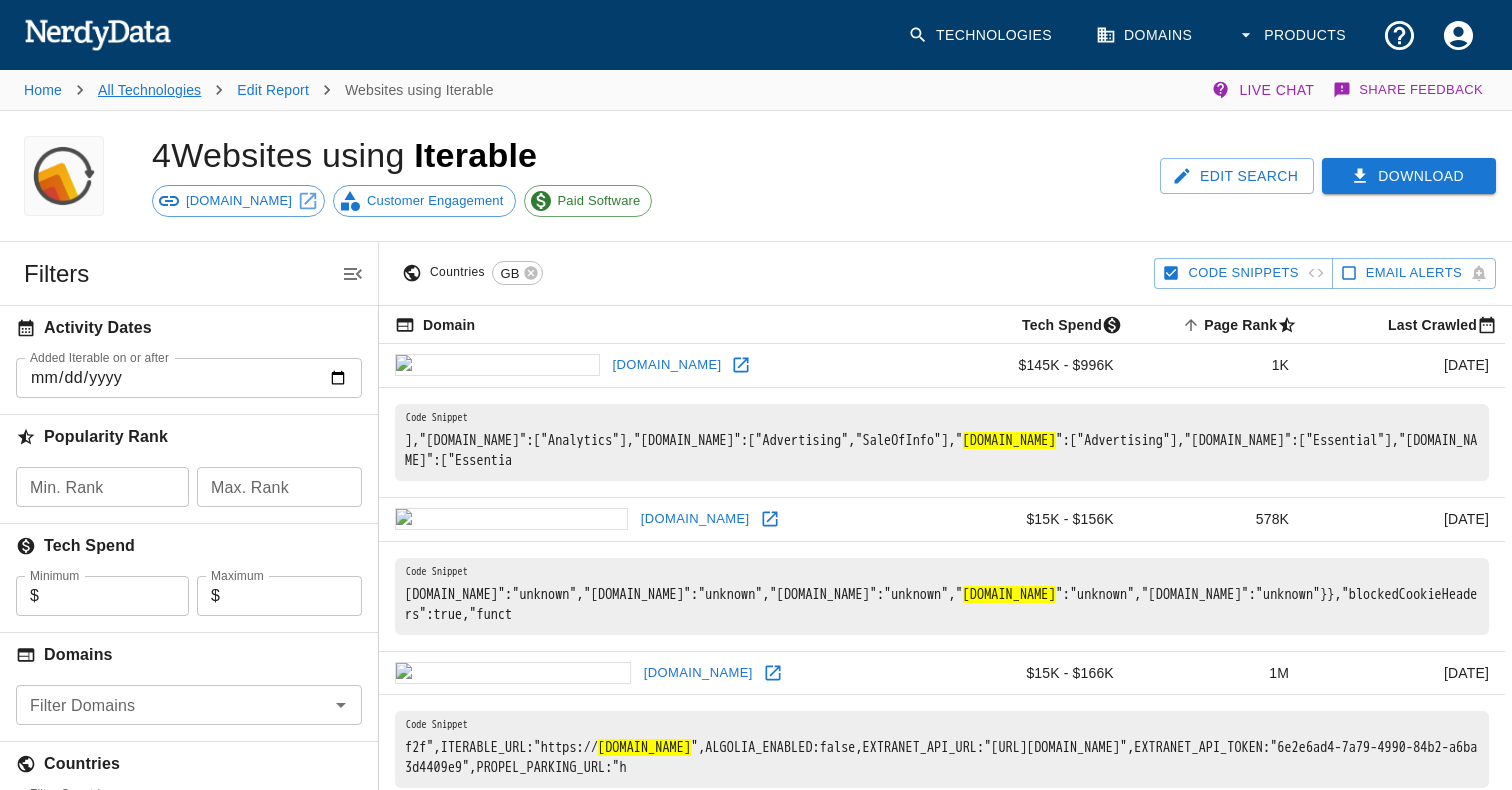 click on "All Technologies" at bounding box center [149, 90] 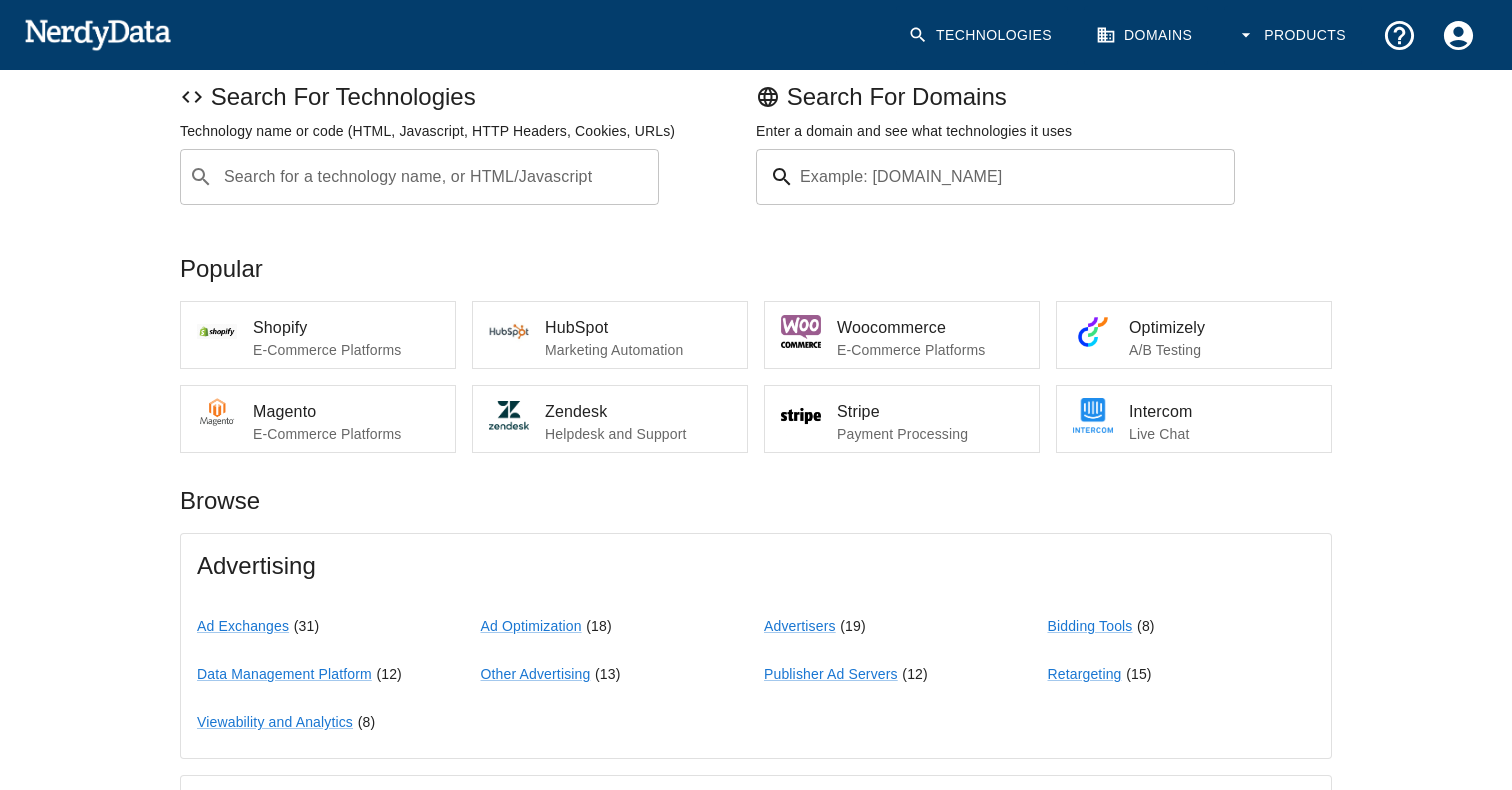 scroll, scrollTop: 0, scrollLeft: 0, axis: both 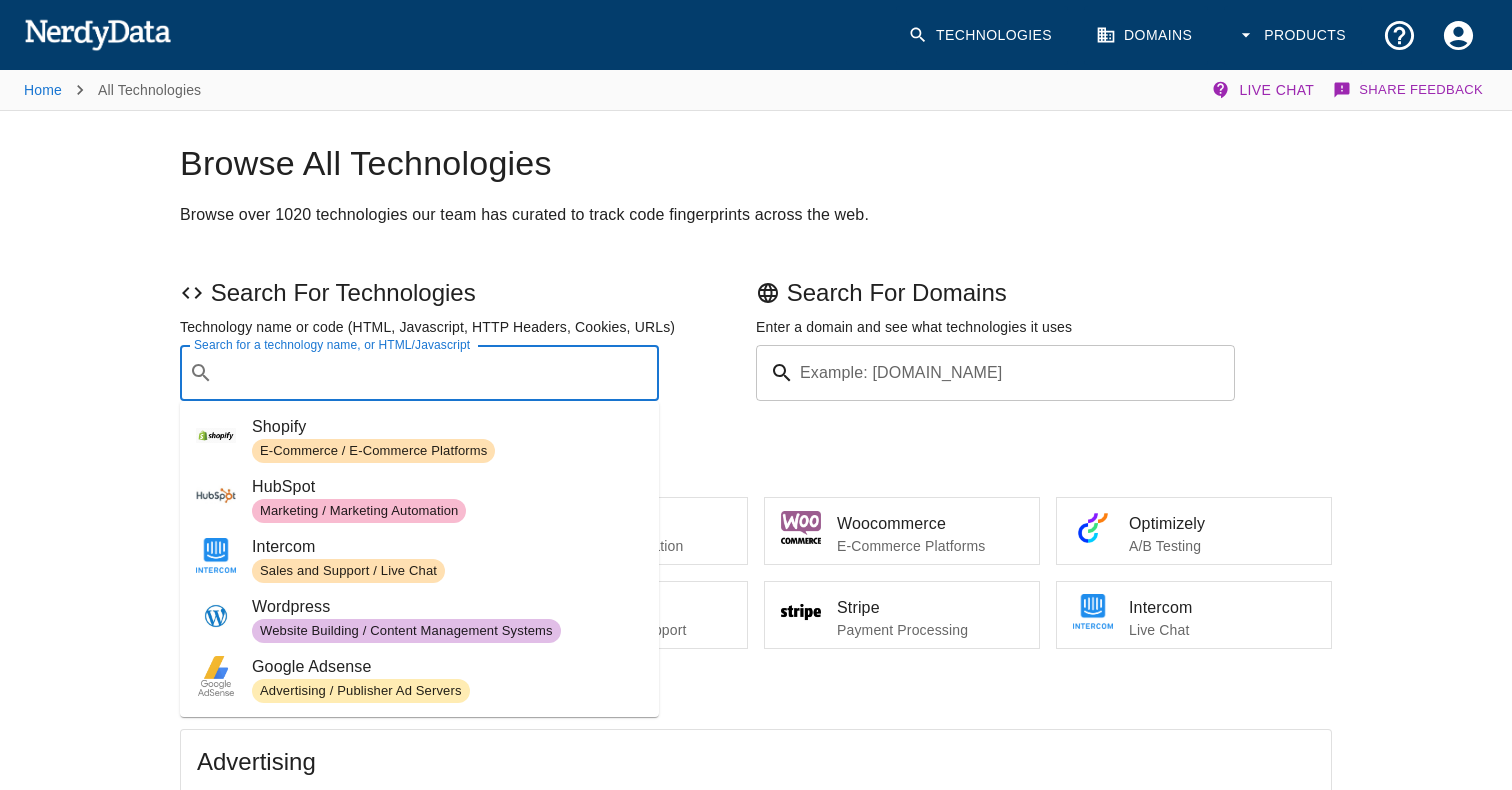 click on "Search for a technology name, or HTML/Javascript" at bounding box center (435, 373) 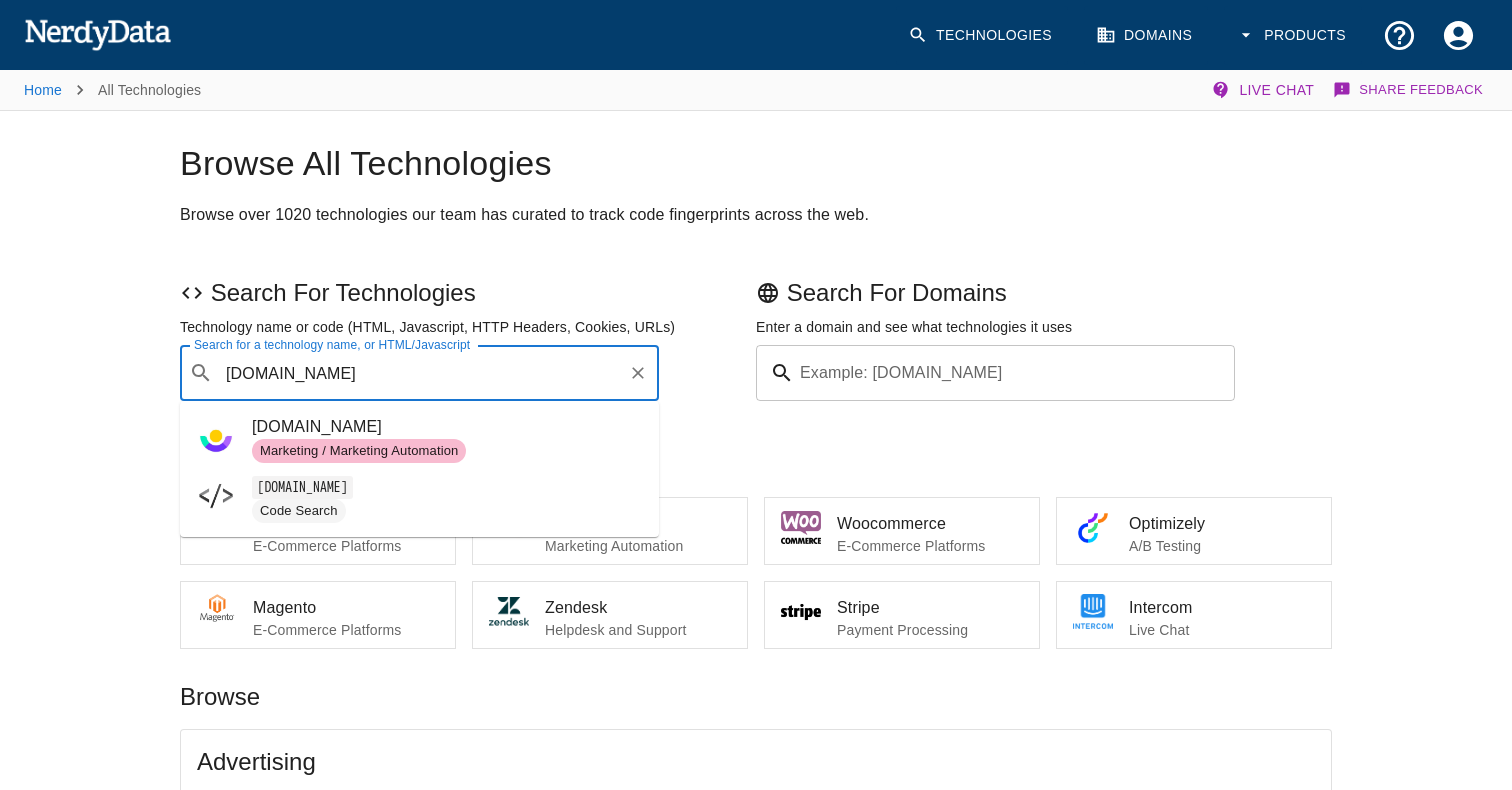 click on "[DOMAIN_NAME]" at bounding box center [447, 427] 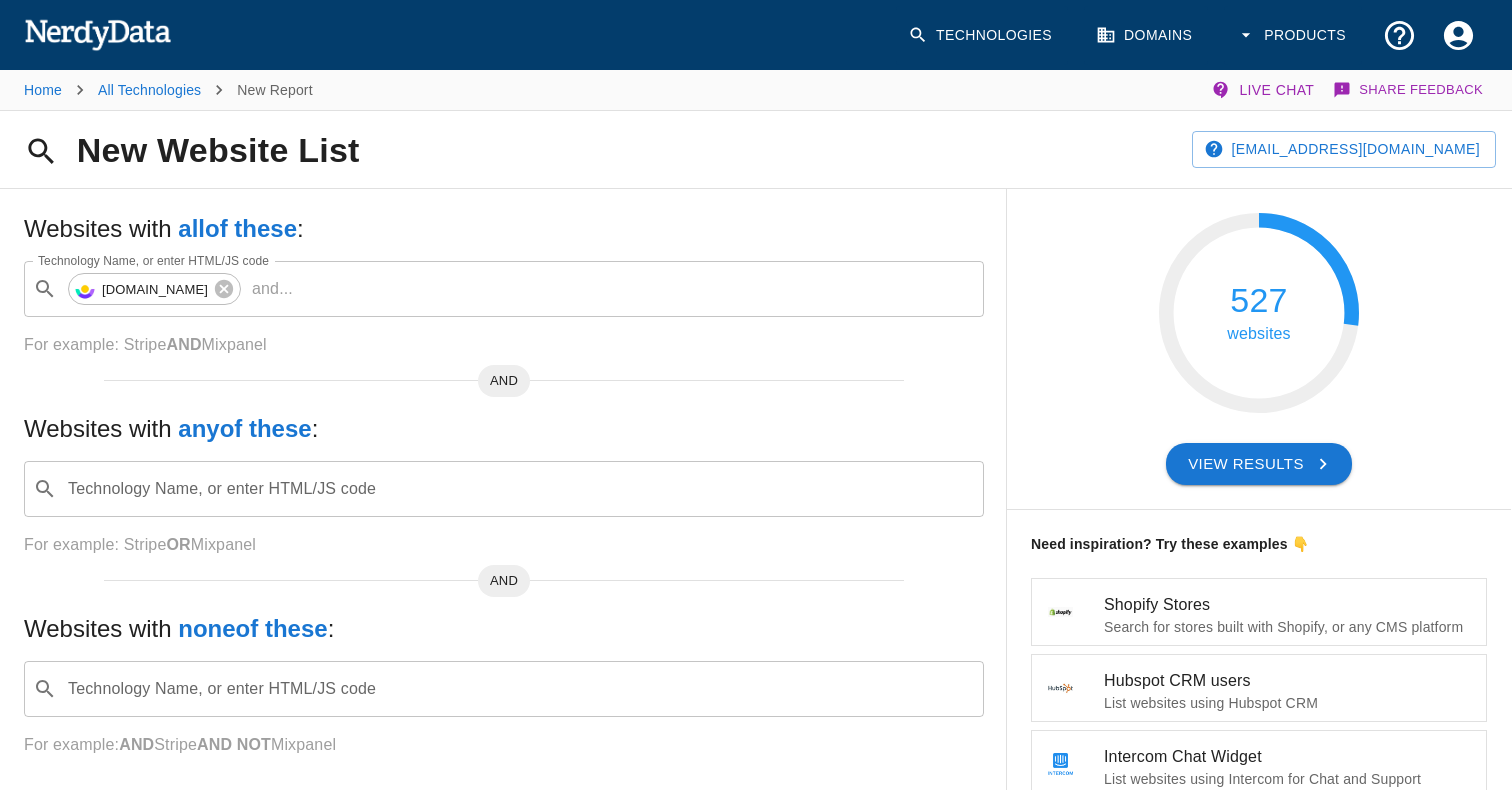 click on "View Results" at bounding box center [1259, 464] 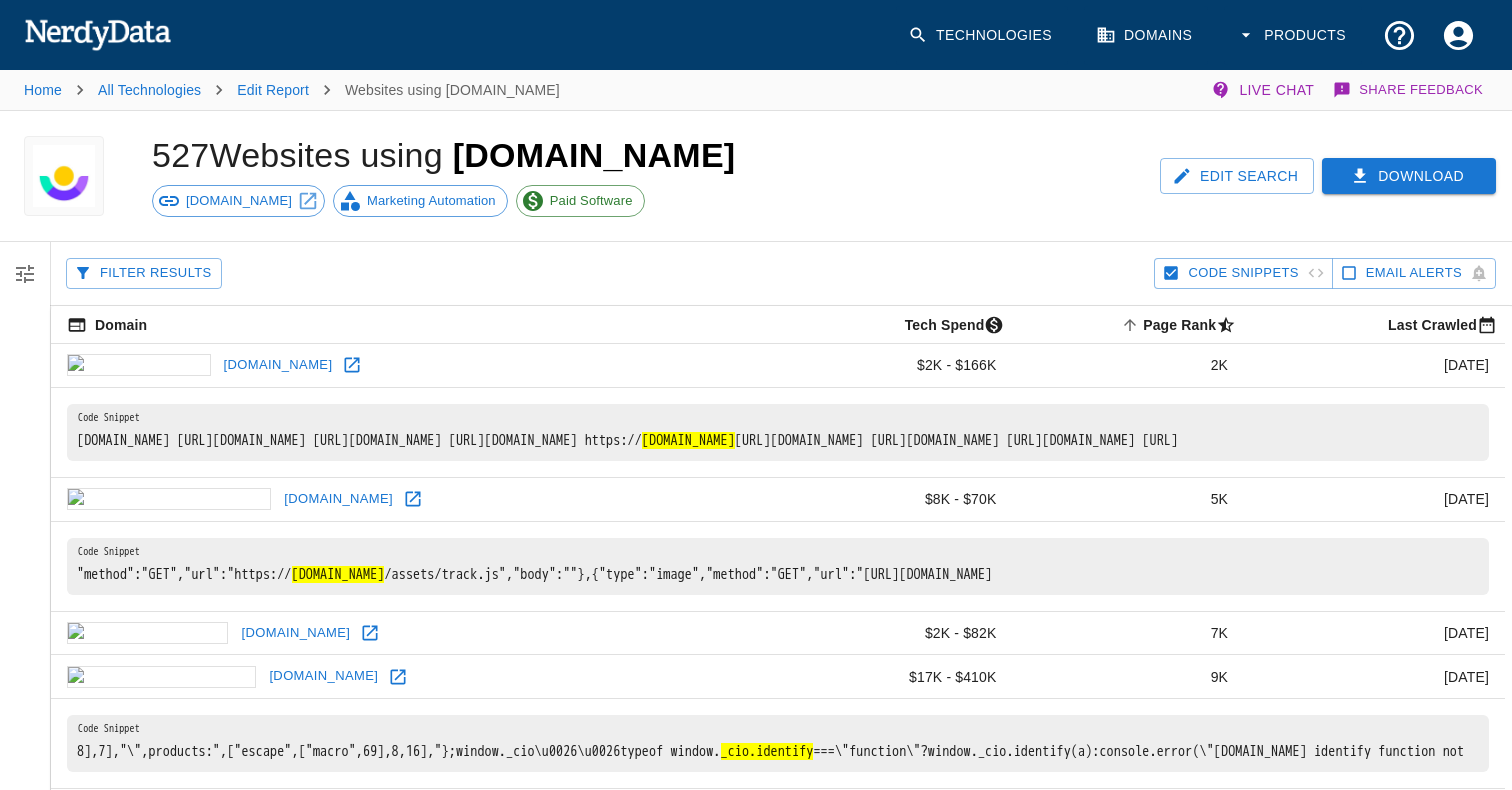 click on "Filter Results" at bounding box center [144, 273] 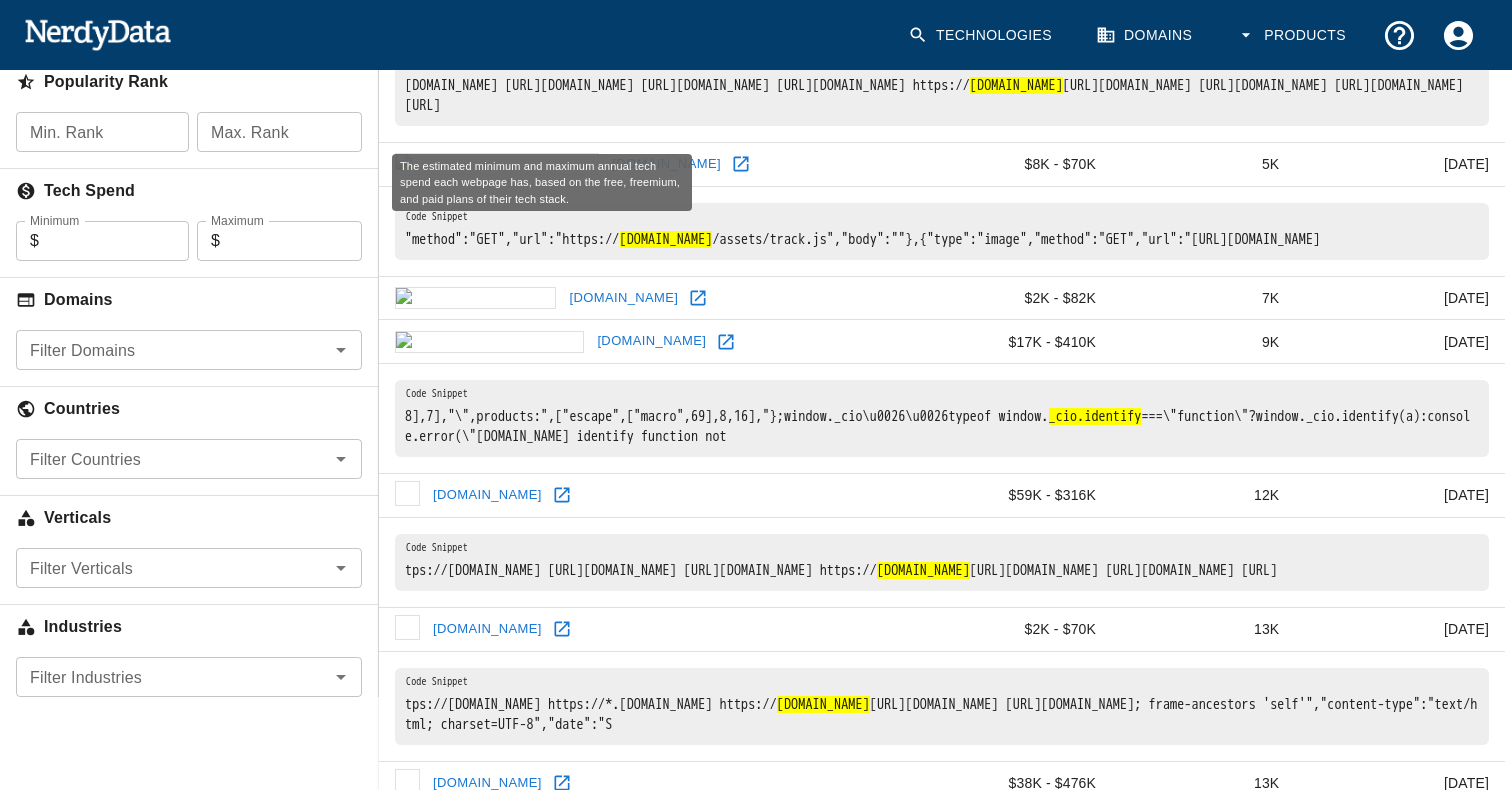 scroll, scrollTop: 389, scrollLeft: 0, axis: vertical 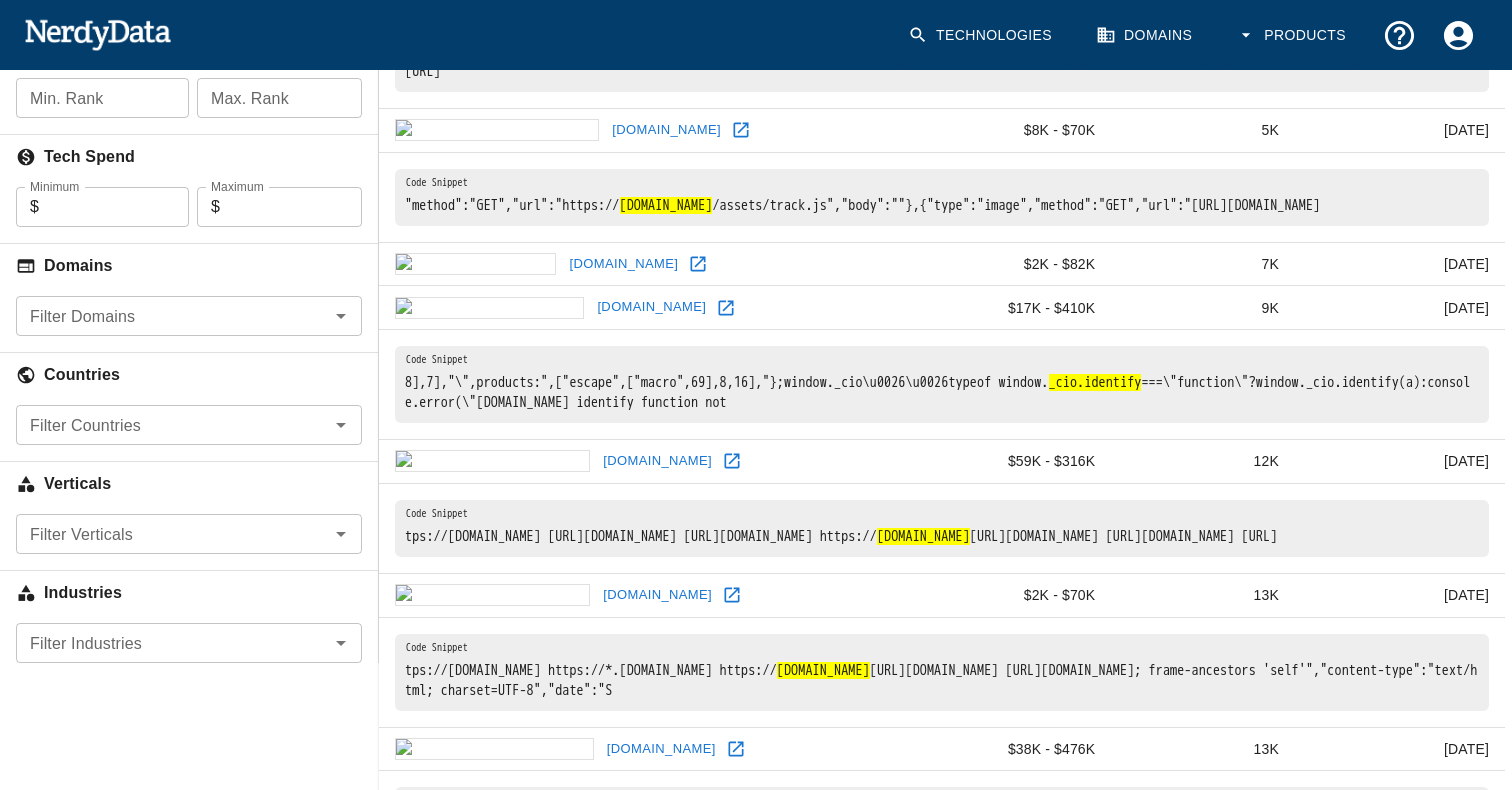 click on "Filter Countries" at bounding box center (172, 425) 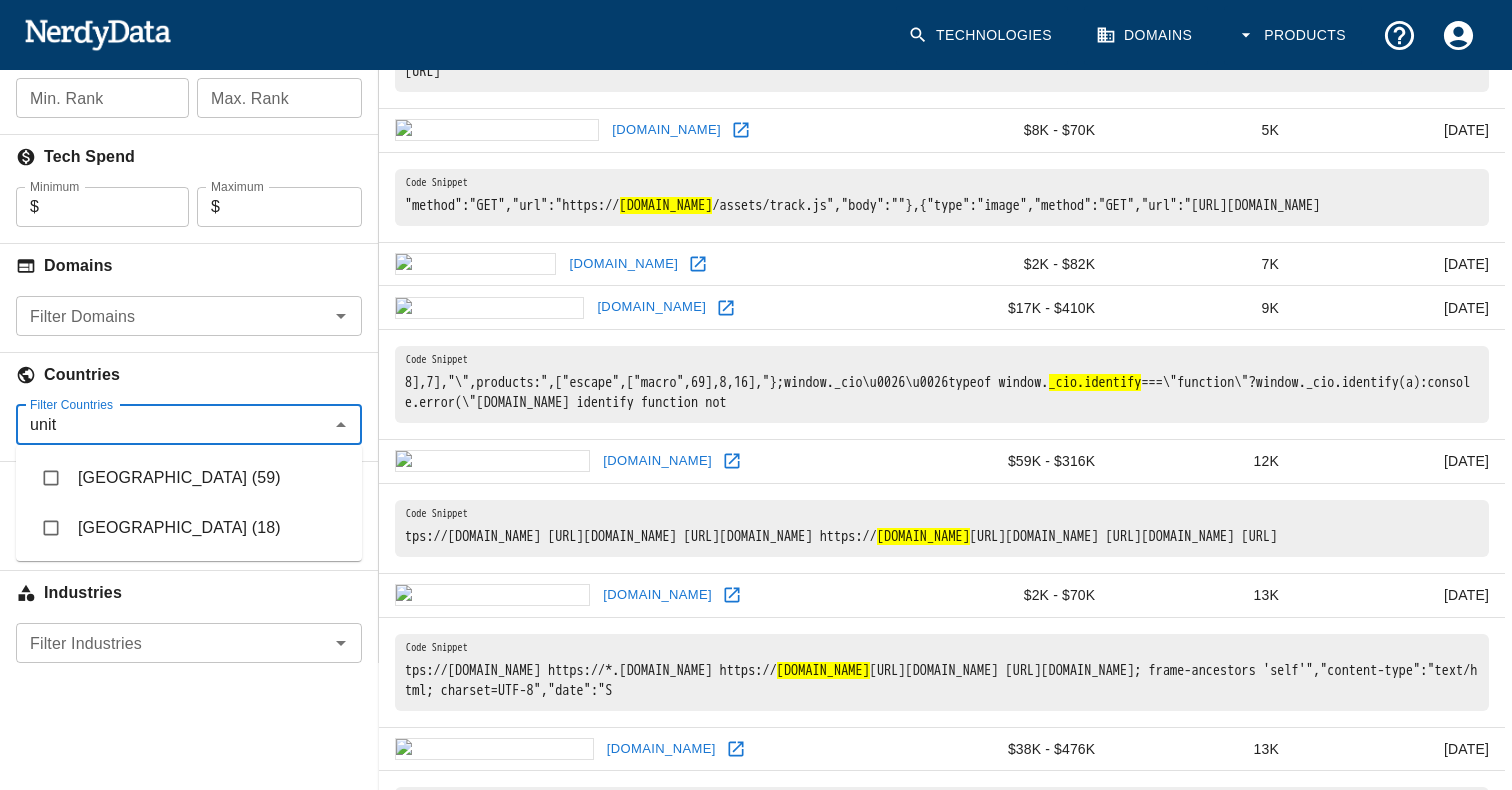 type on "unite" 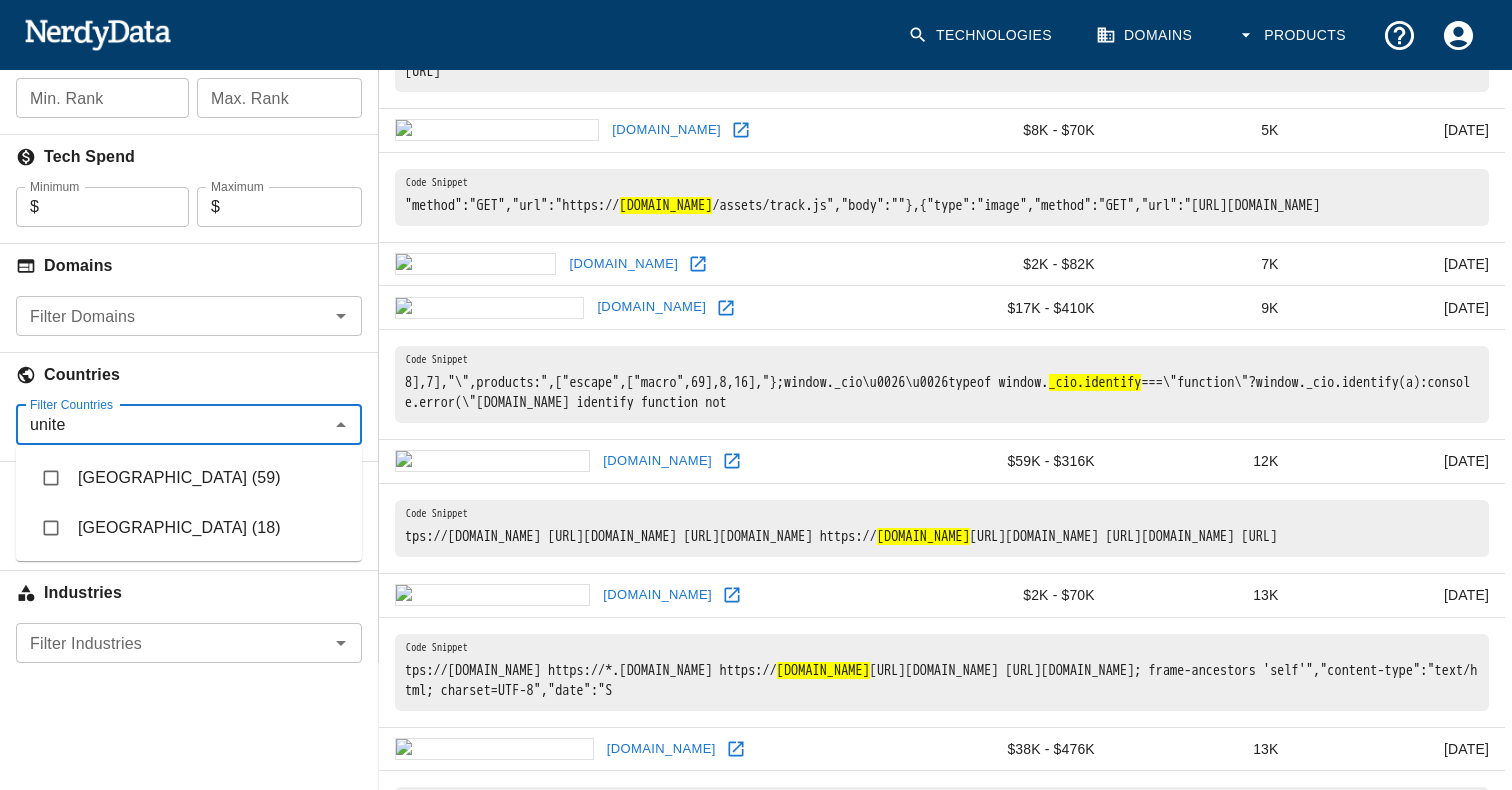 click on "[GEOGRAPHIC_DATA] (18)" at bounding box center [189, 528] 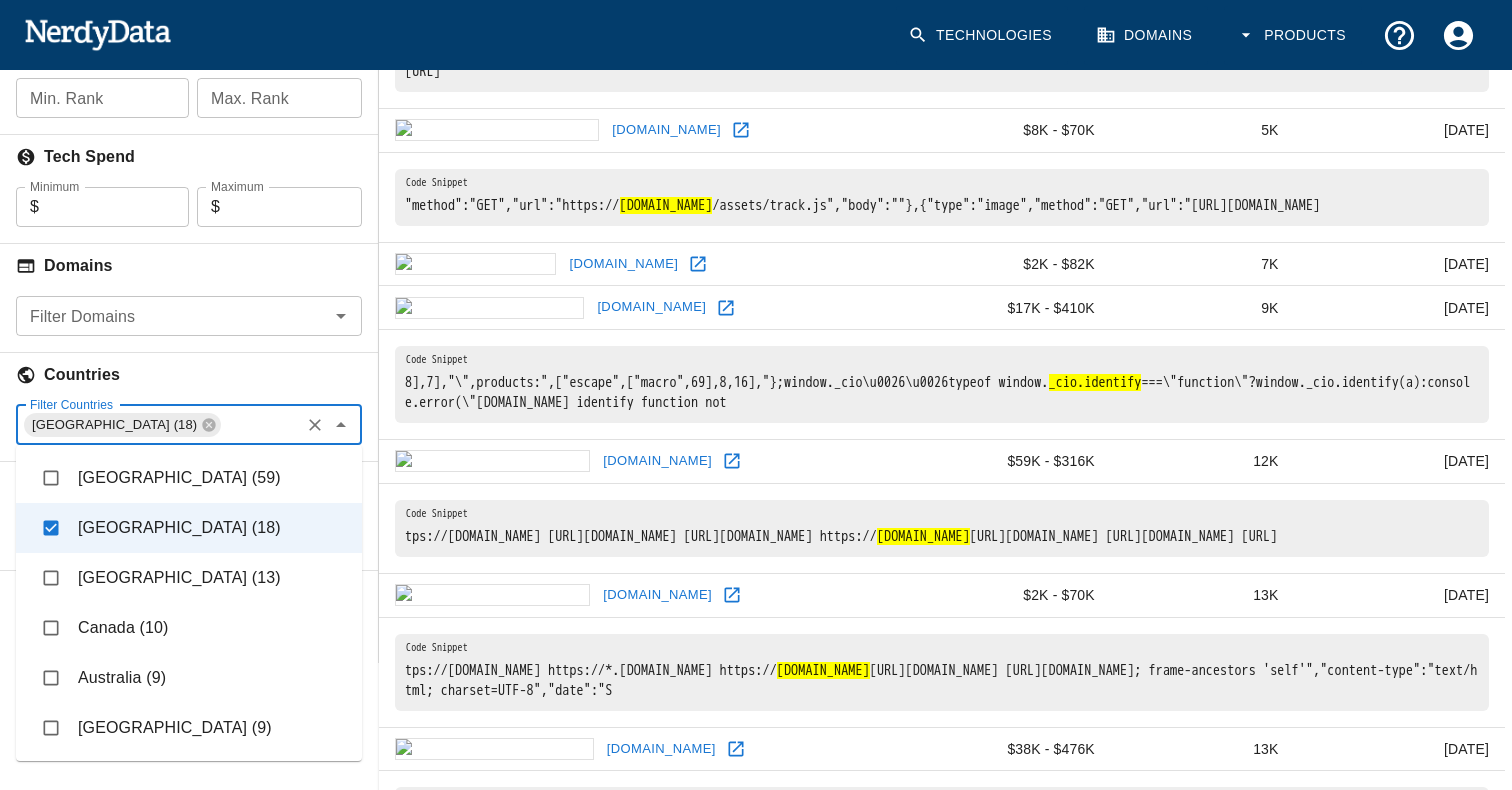 click on "8],7],"\",products:",["escape",["macro",69],8,16],"};window._cio\u0026\u0026typeof window. _cio.identify ===\"function\"?window._cio.identify(a):console.error(\"[DOMAIN_NAME] identify function not" at bounding box center [942, 385] 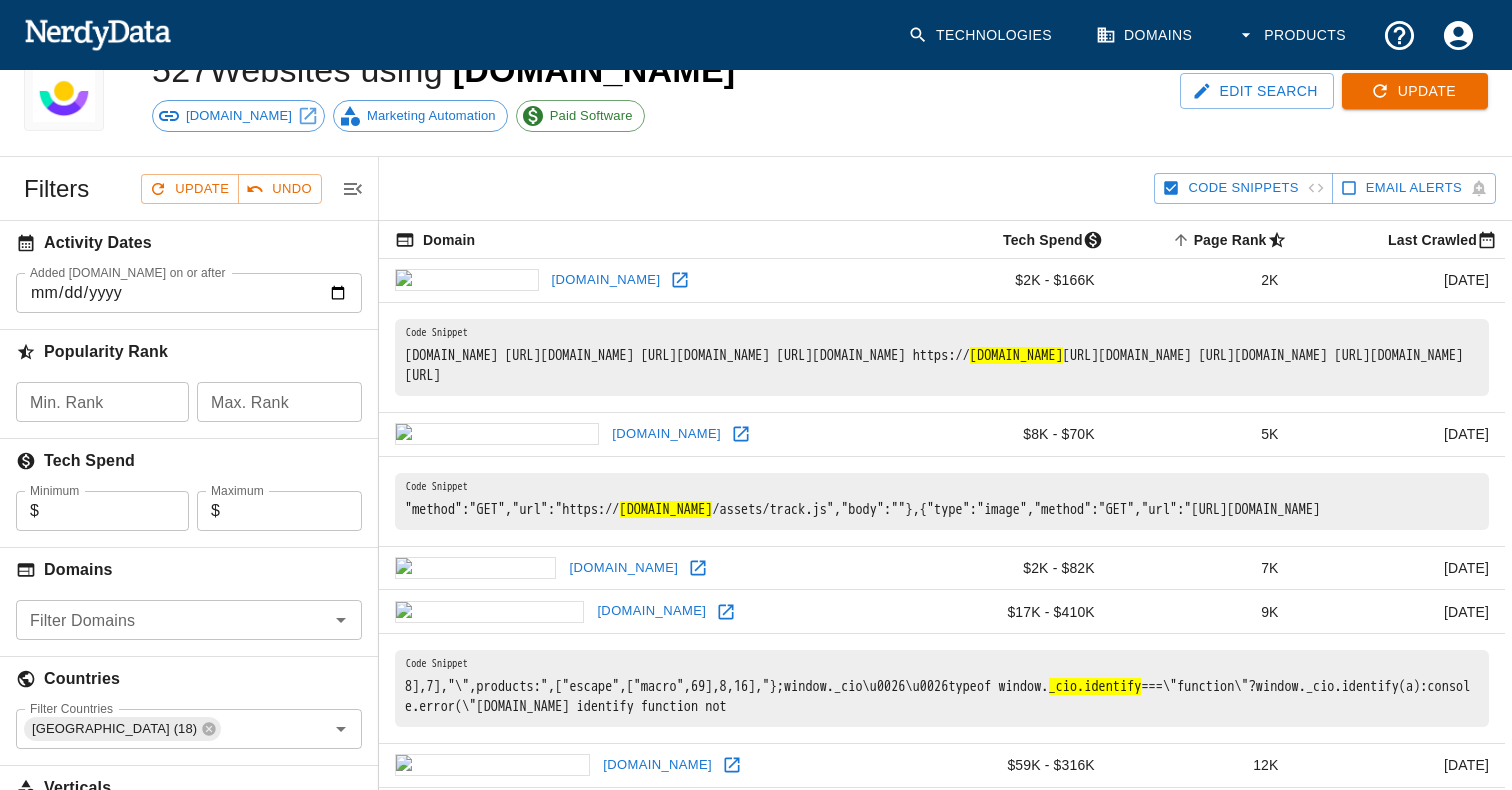 scroll, scrollTop: 0, scrollLeft: 0, axis: both 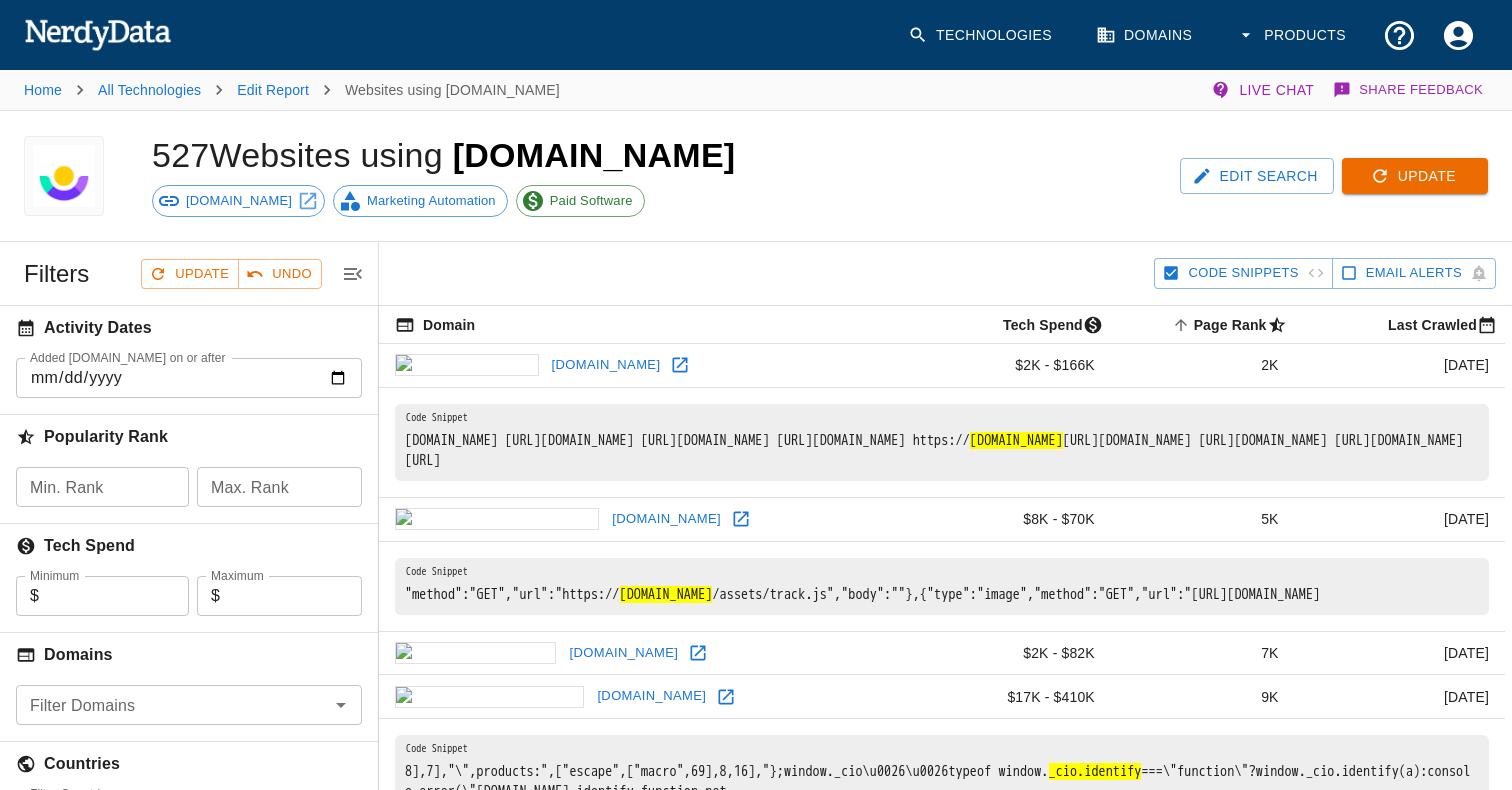 click on "Update" at bounding box center (1415, 176) 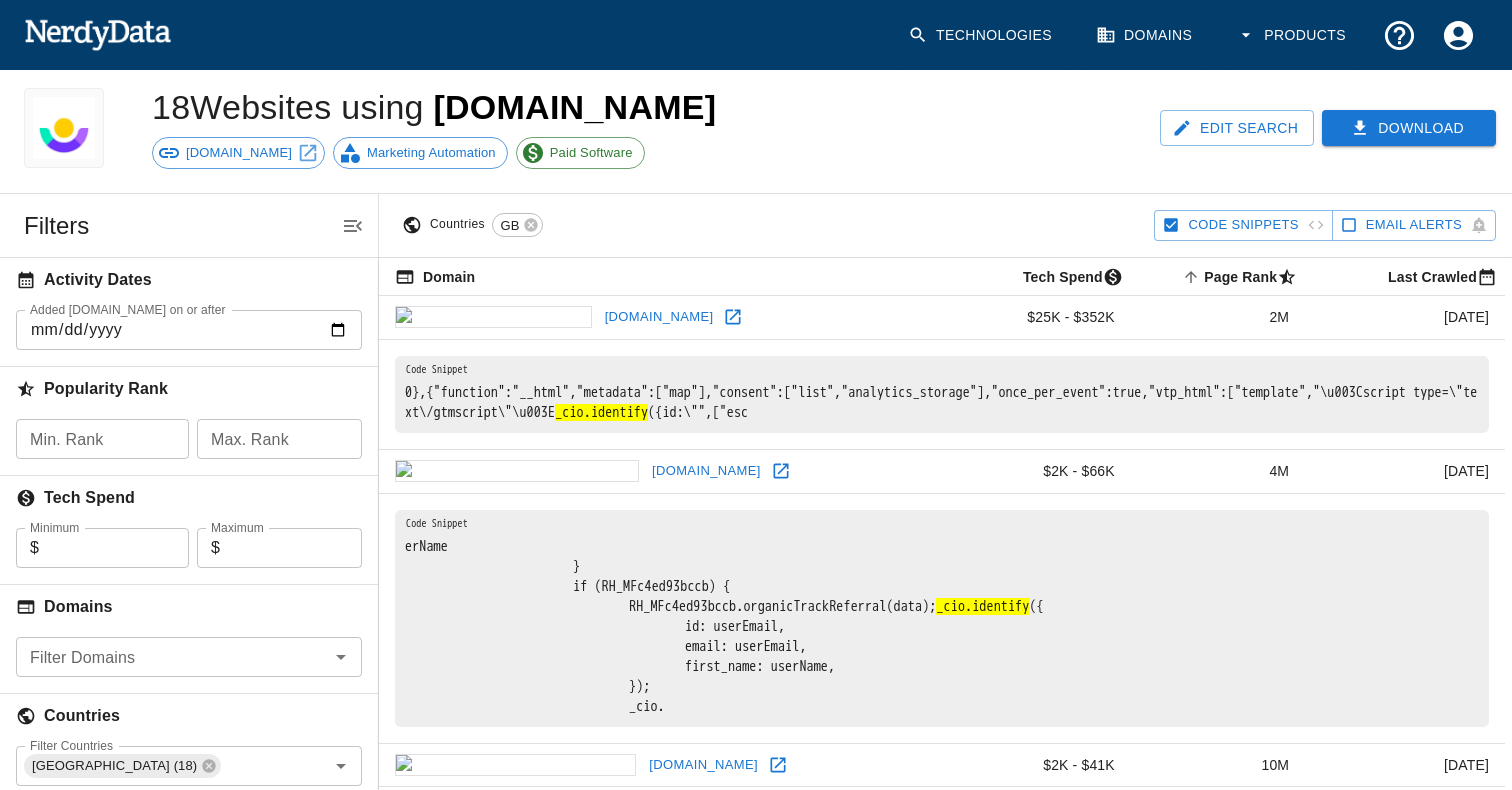 scroll, scrollTop: 0, scrollLeft: 0, axis: both 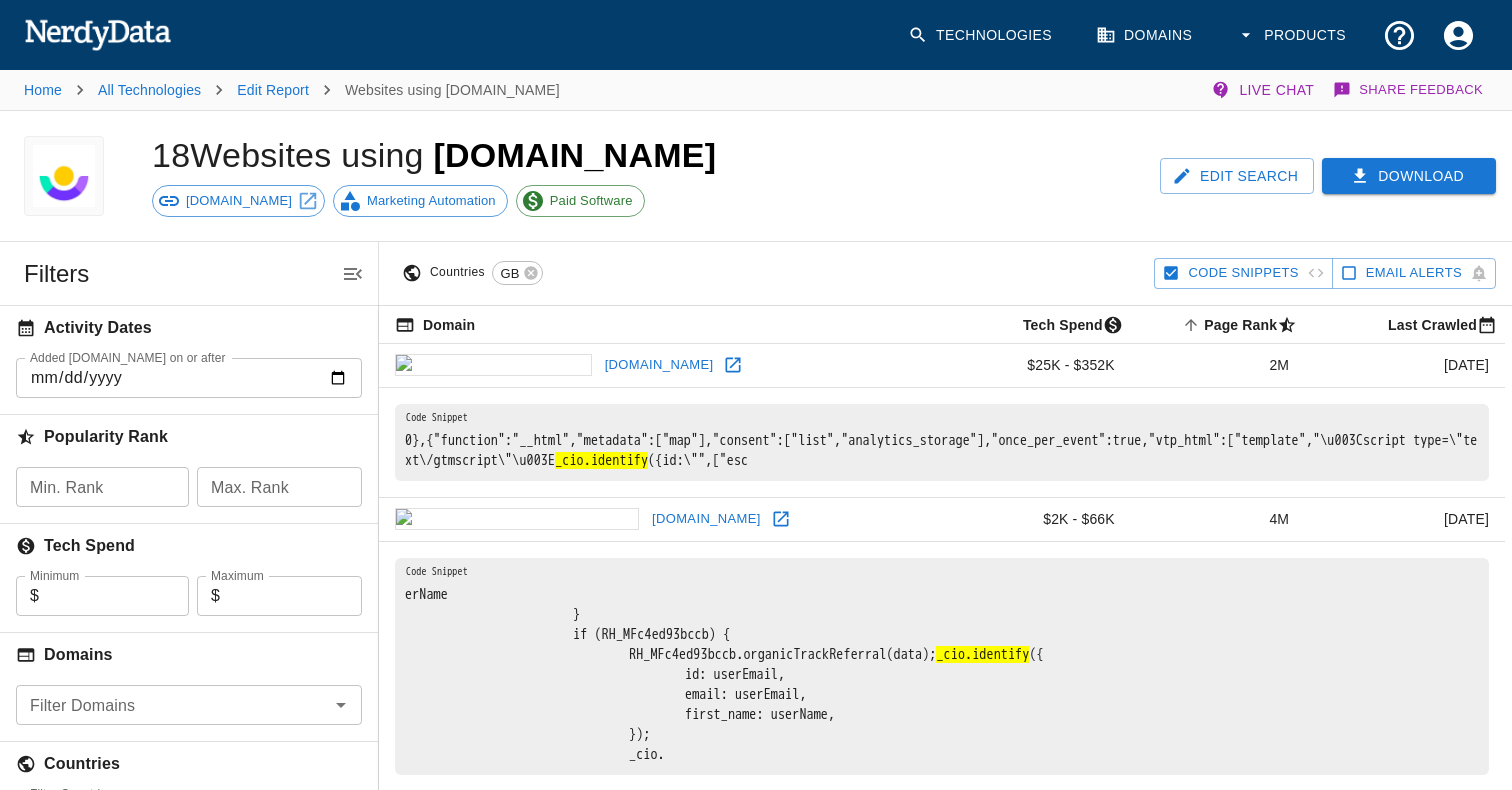 click 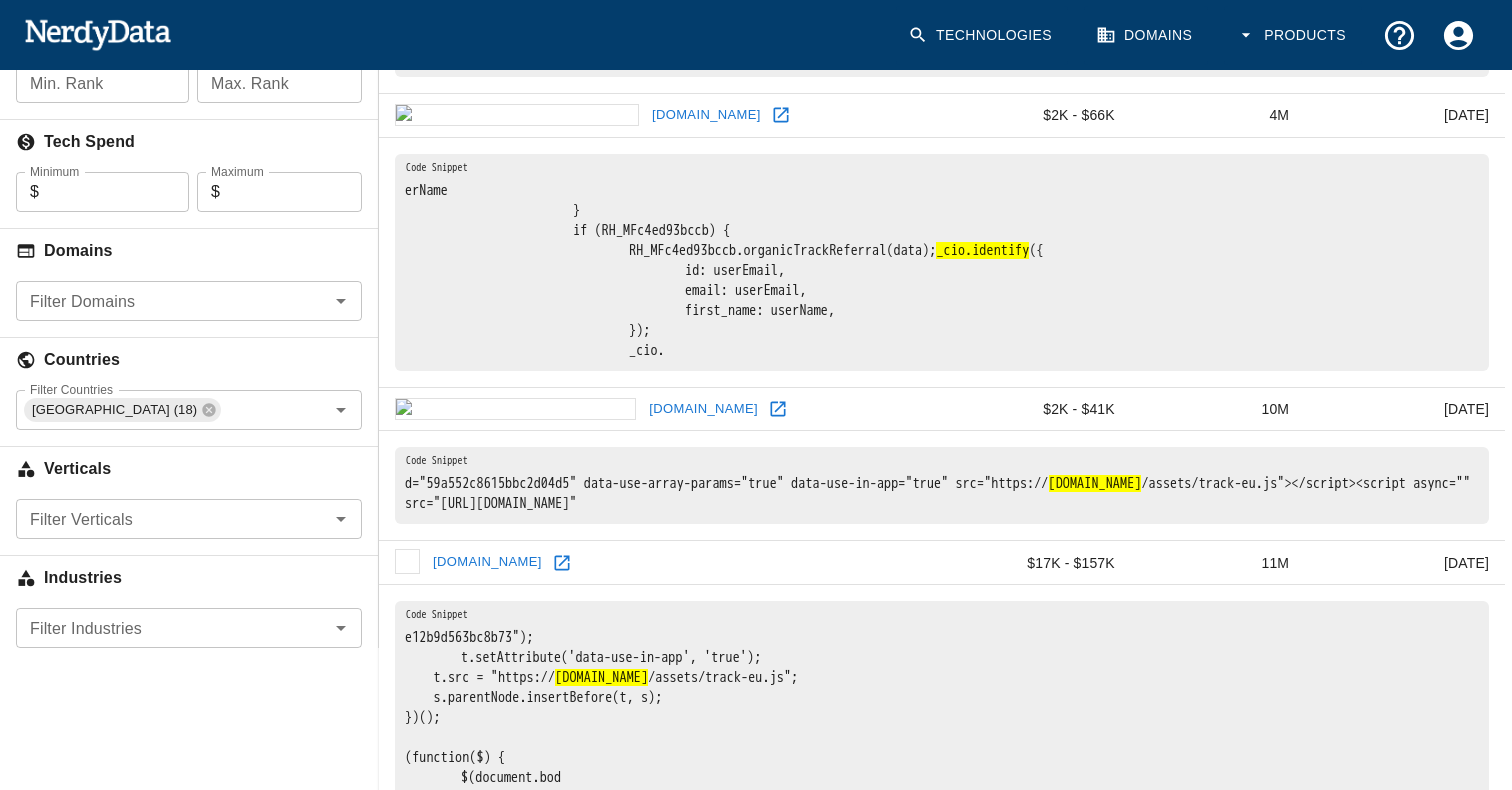 scroll, scrollTop: 435, scrollLeft: 0, axis: vertical 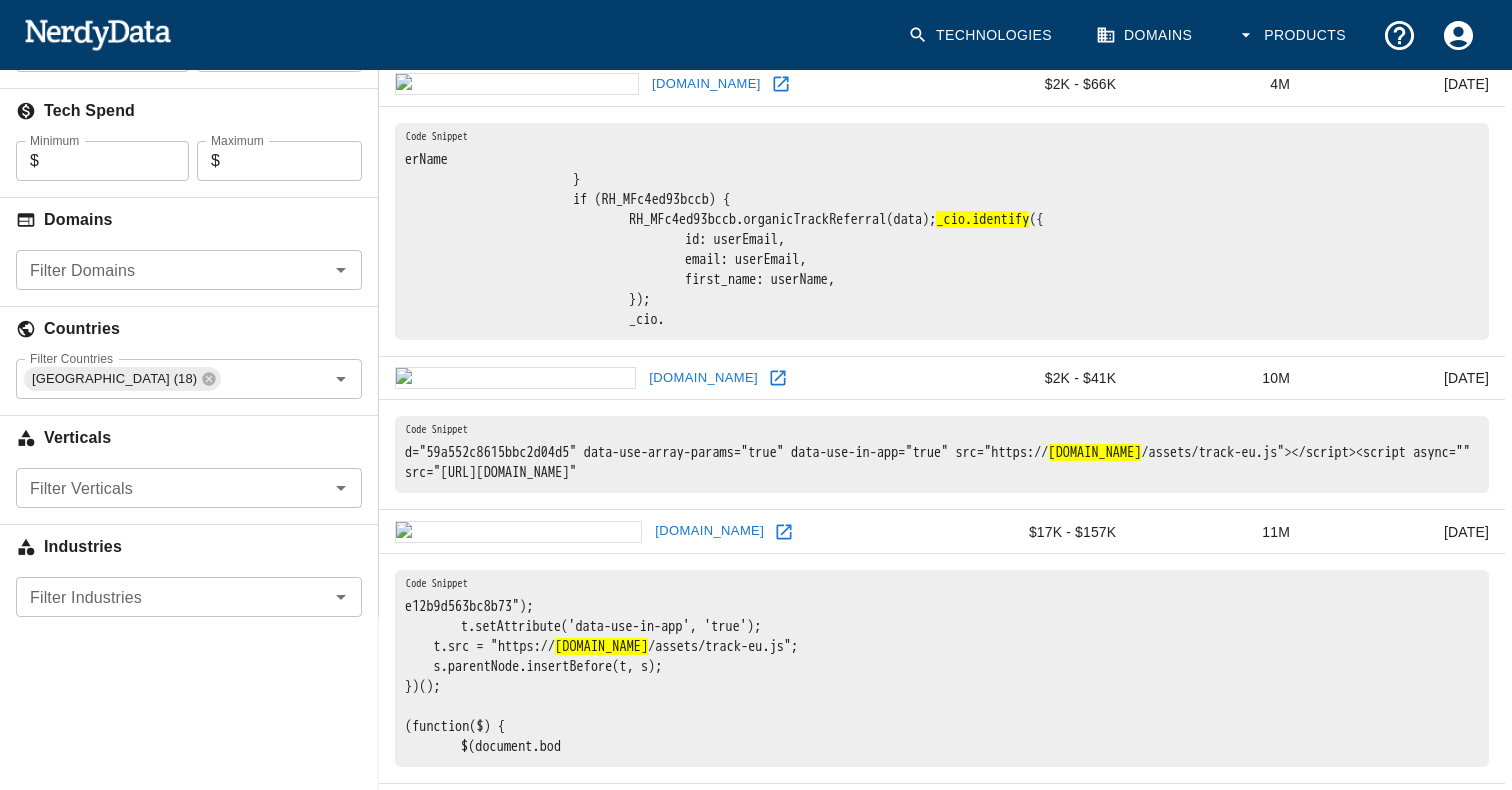 click 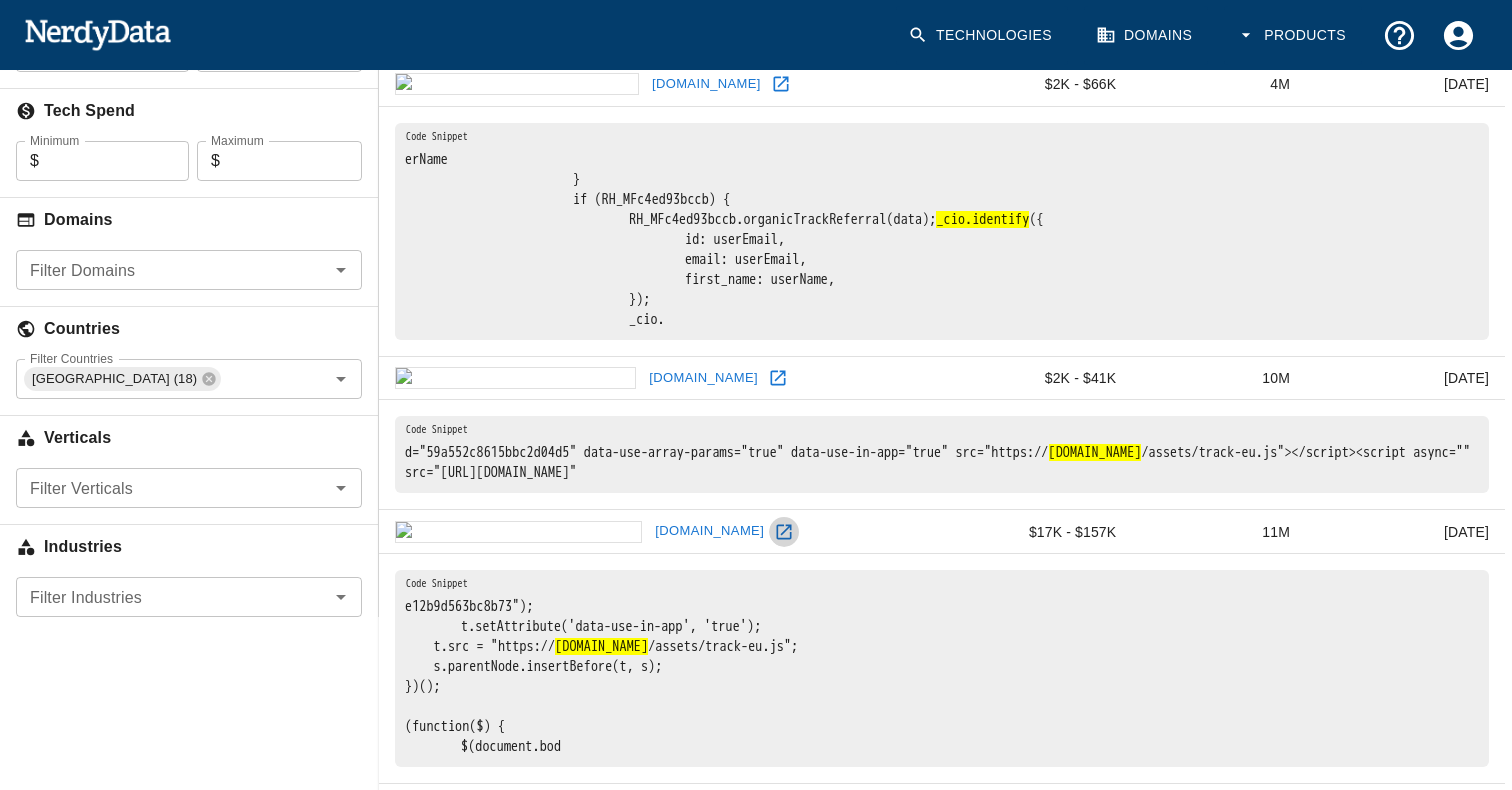 click 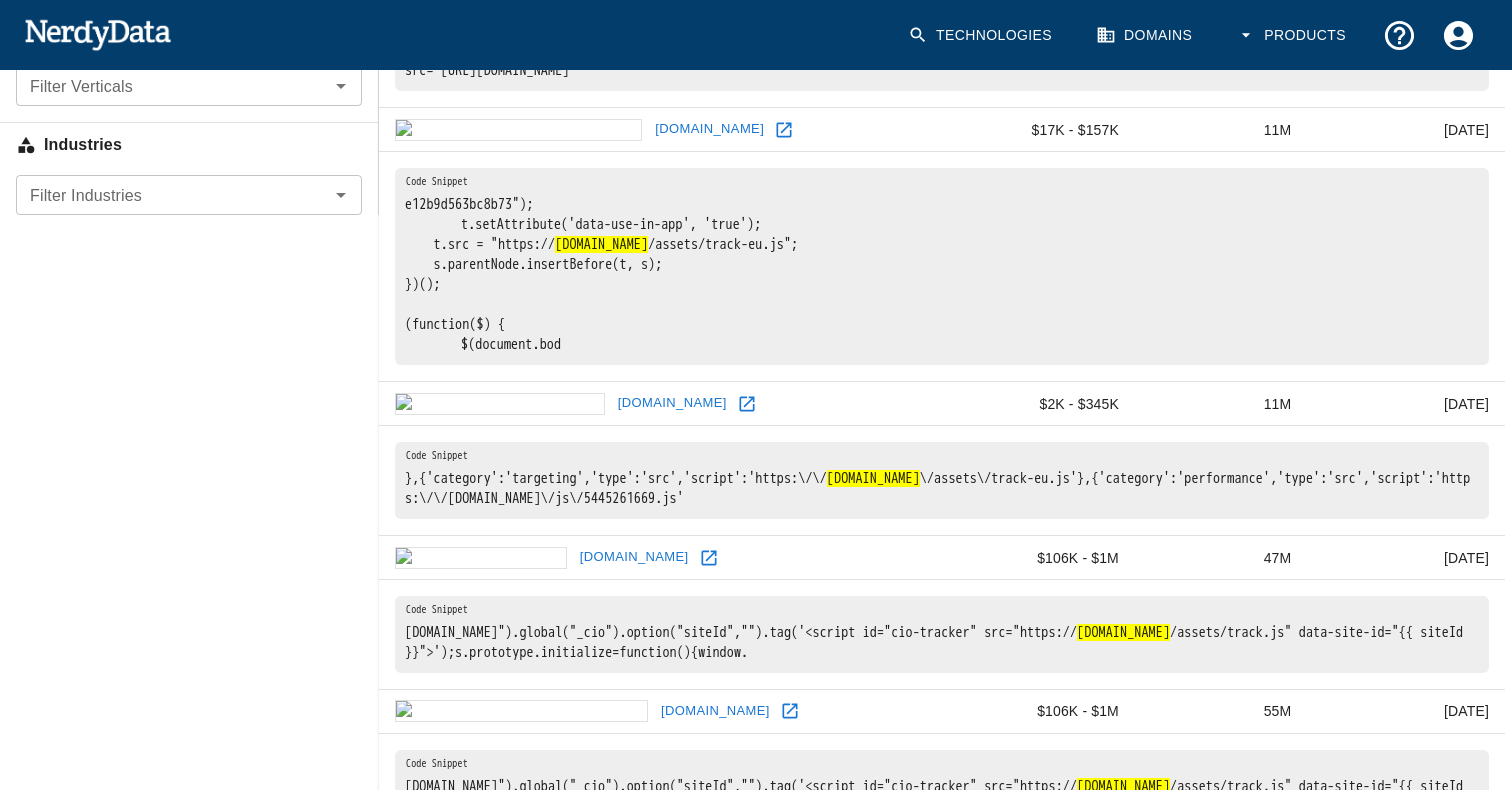 scroll, scrollTop: 882, scrollLeft: 0, axis: vertical 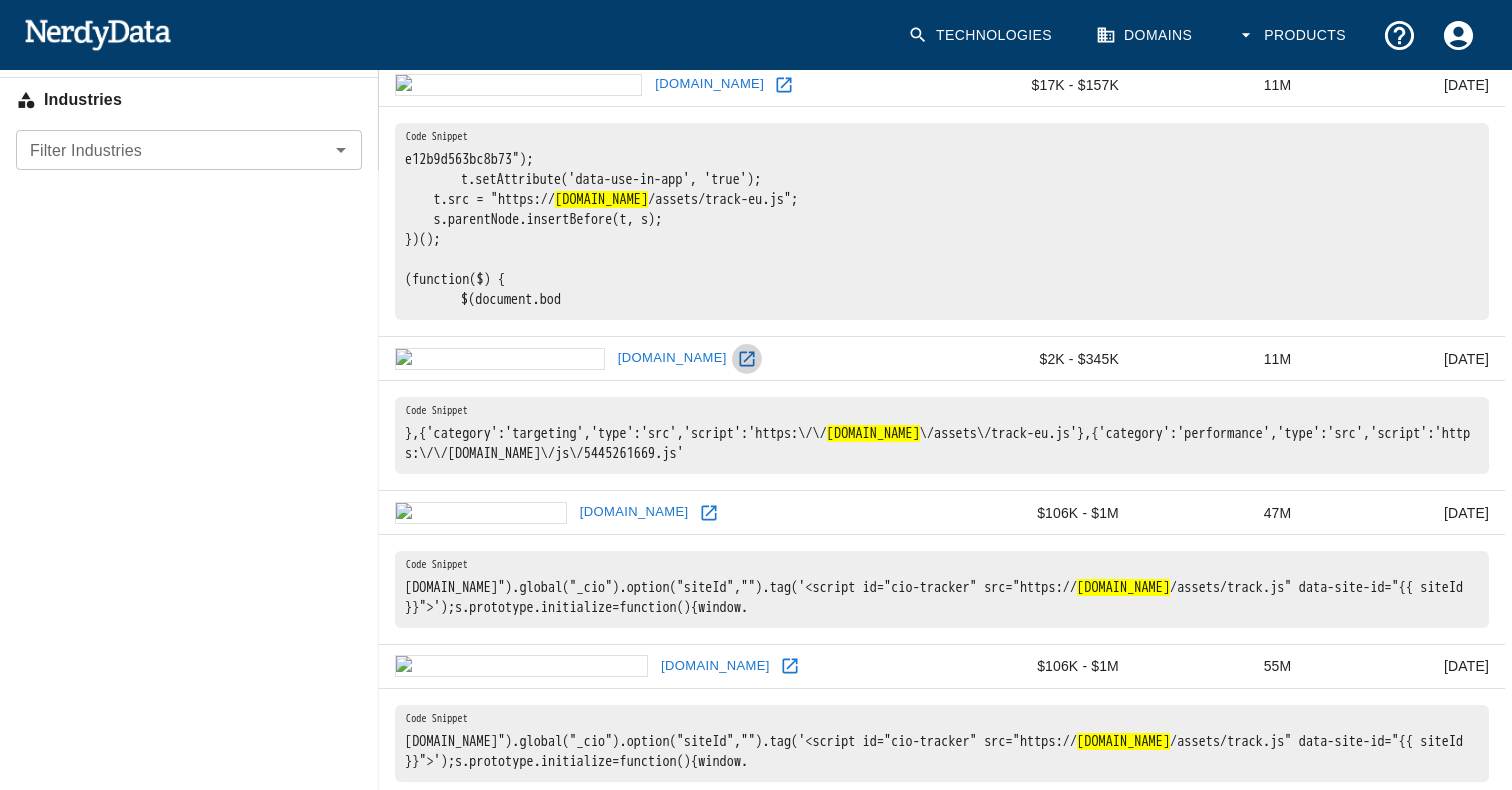 click 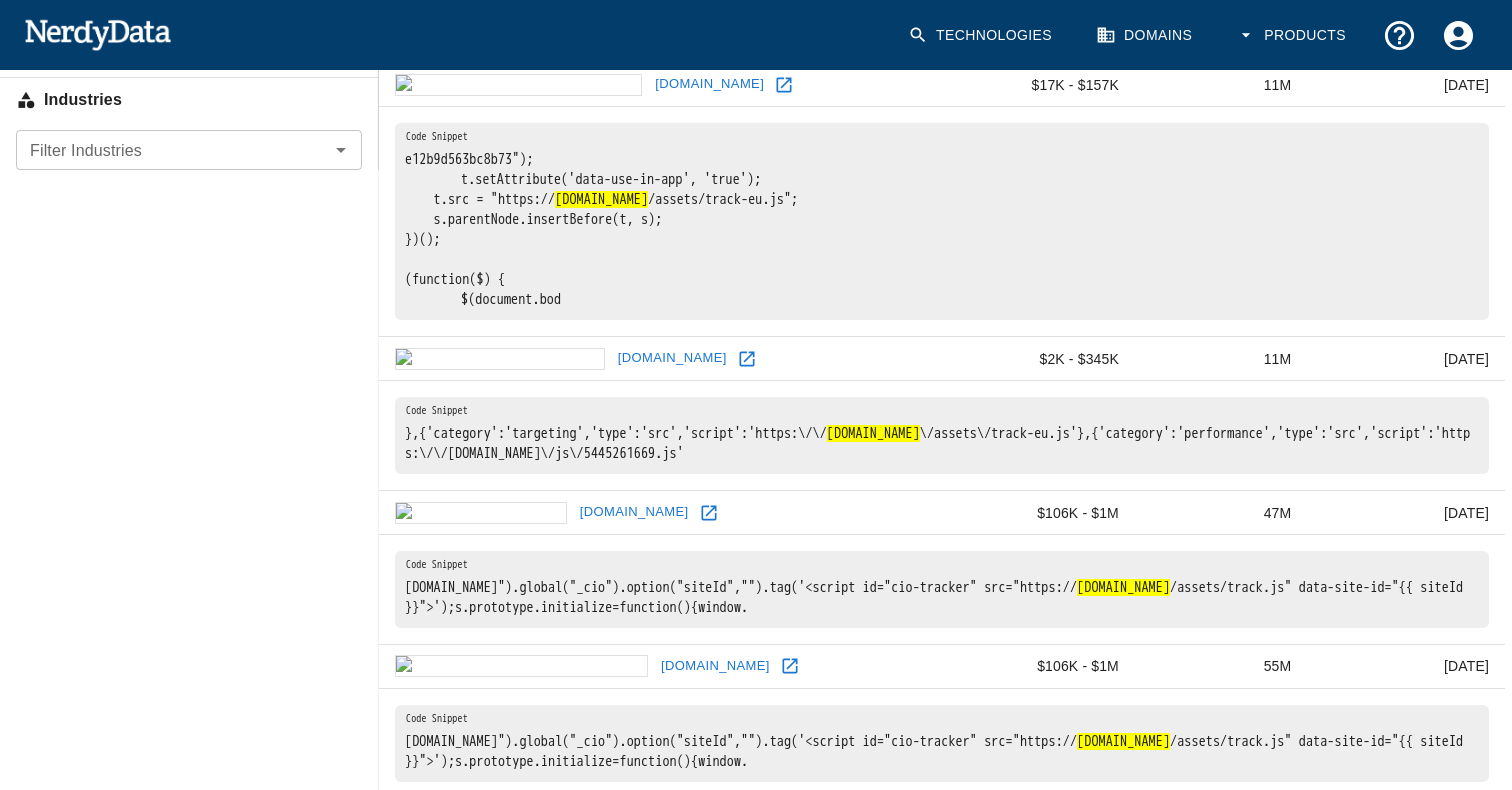 scroll, scrollTop: 966, scrollLeft: 0, axis: vertical 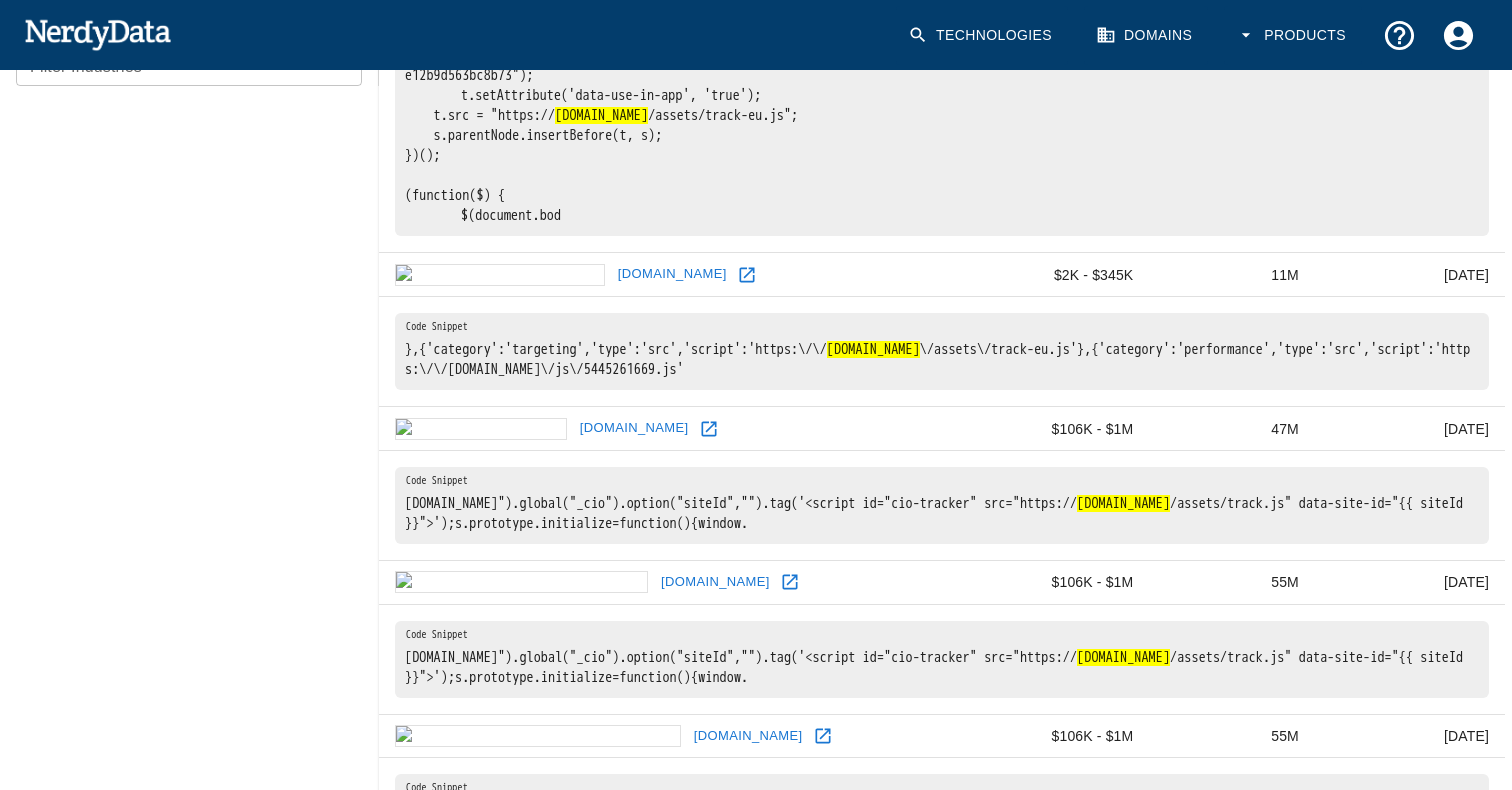 click 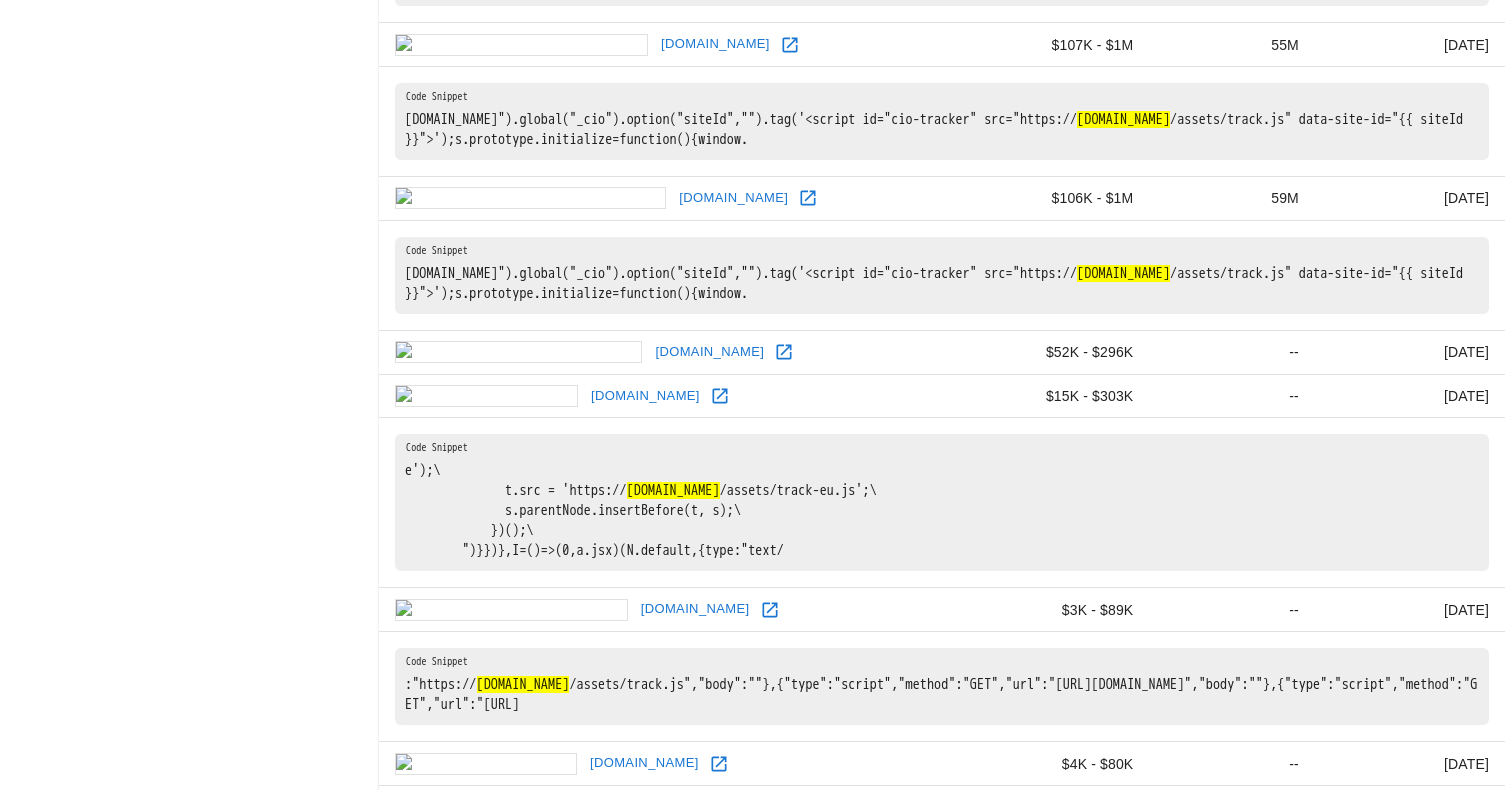 scroll, scrollTop: 1971, scrollLeft: 0, axis: vertical 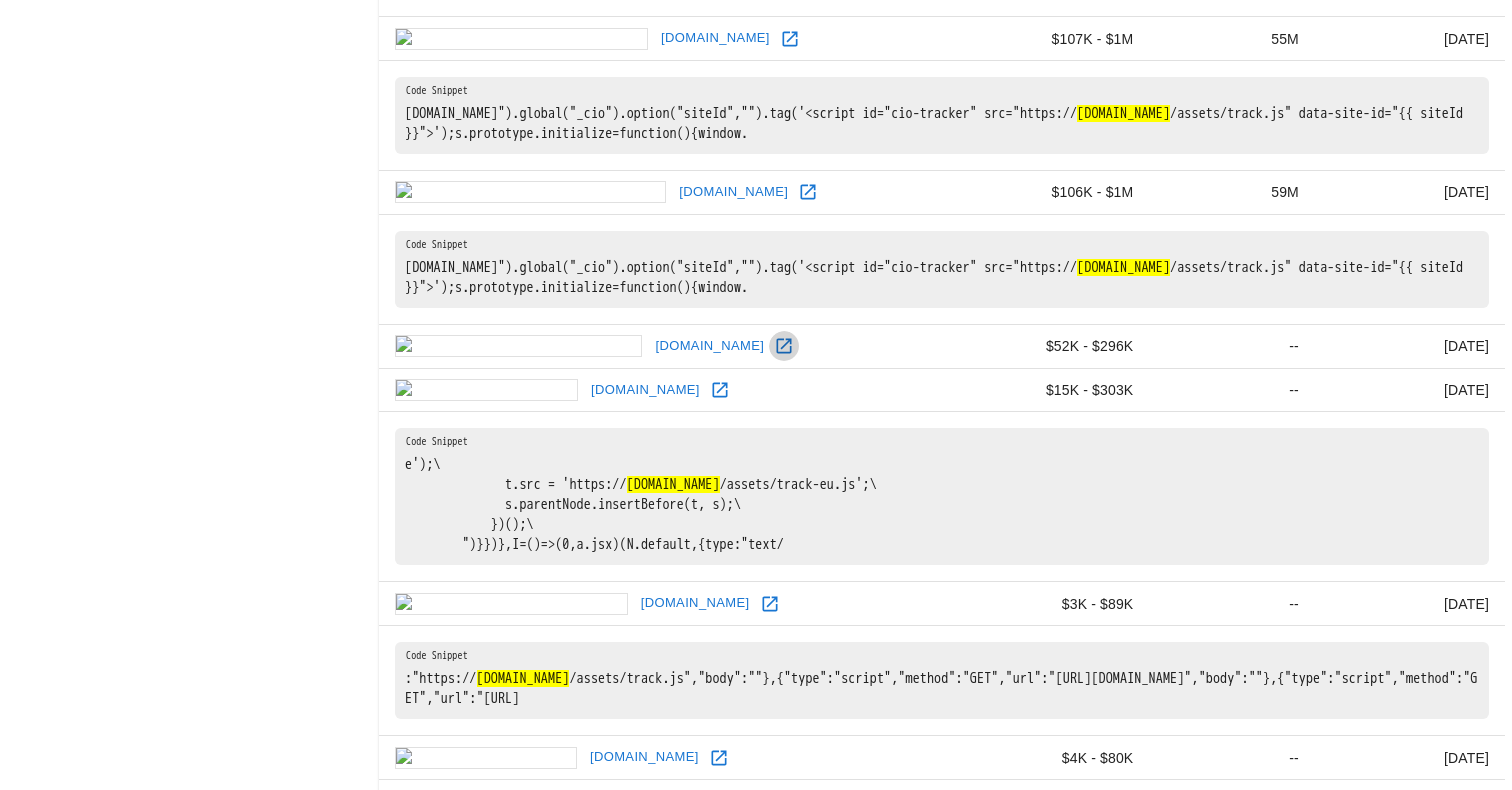 click 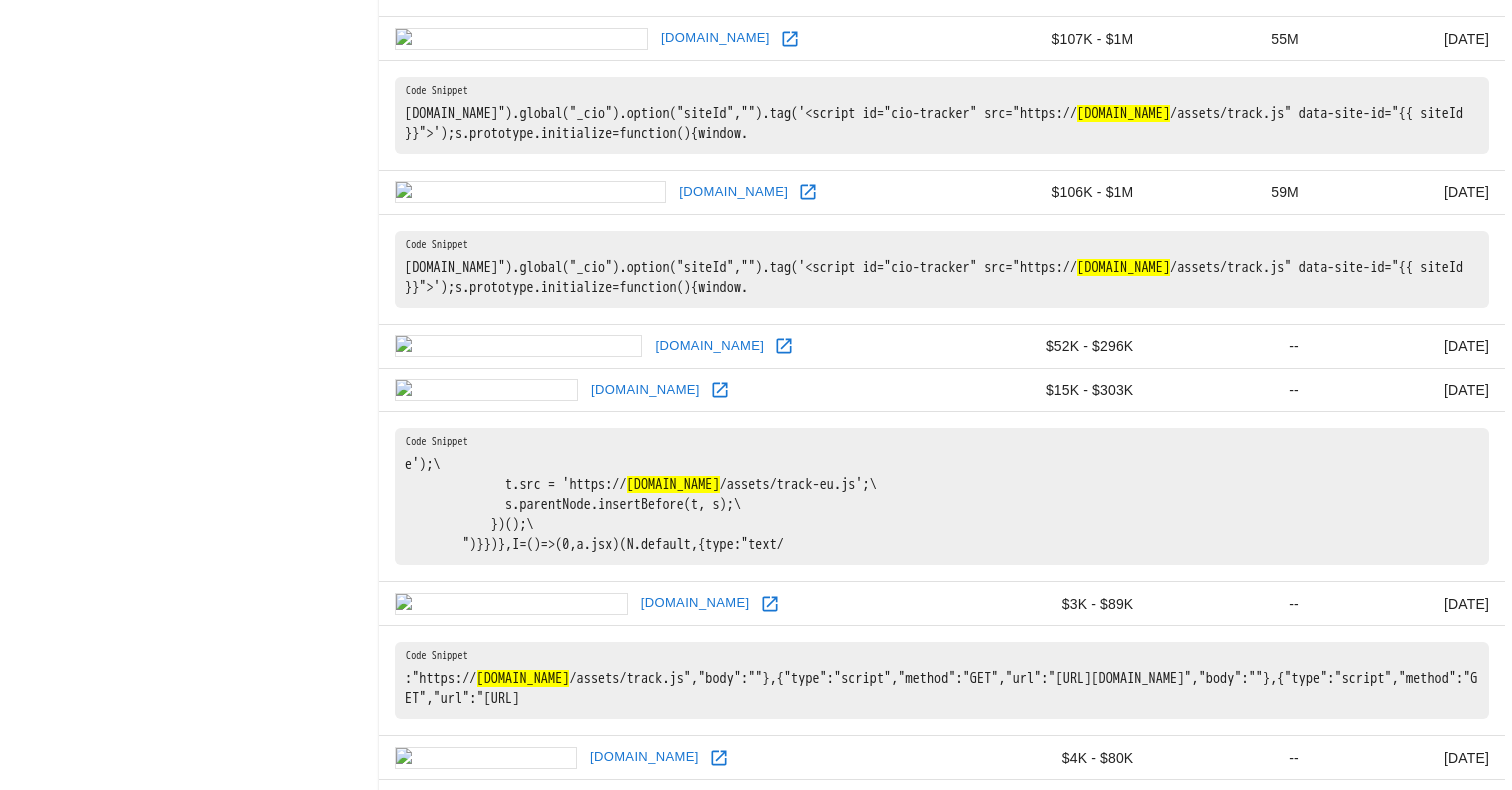 click 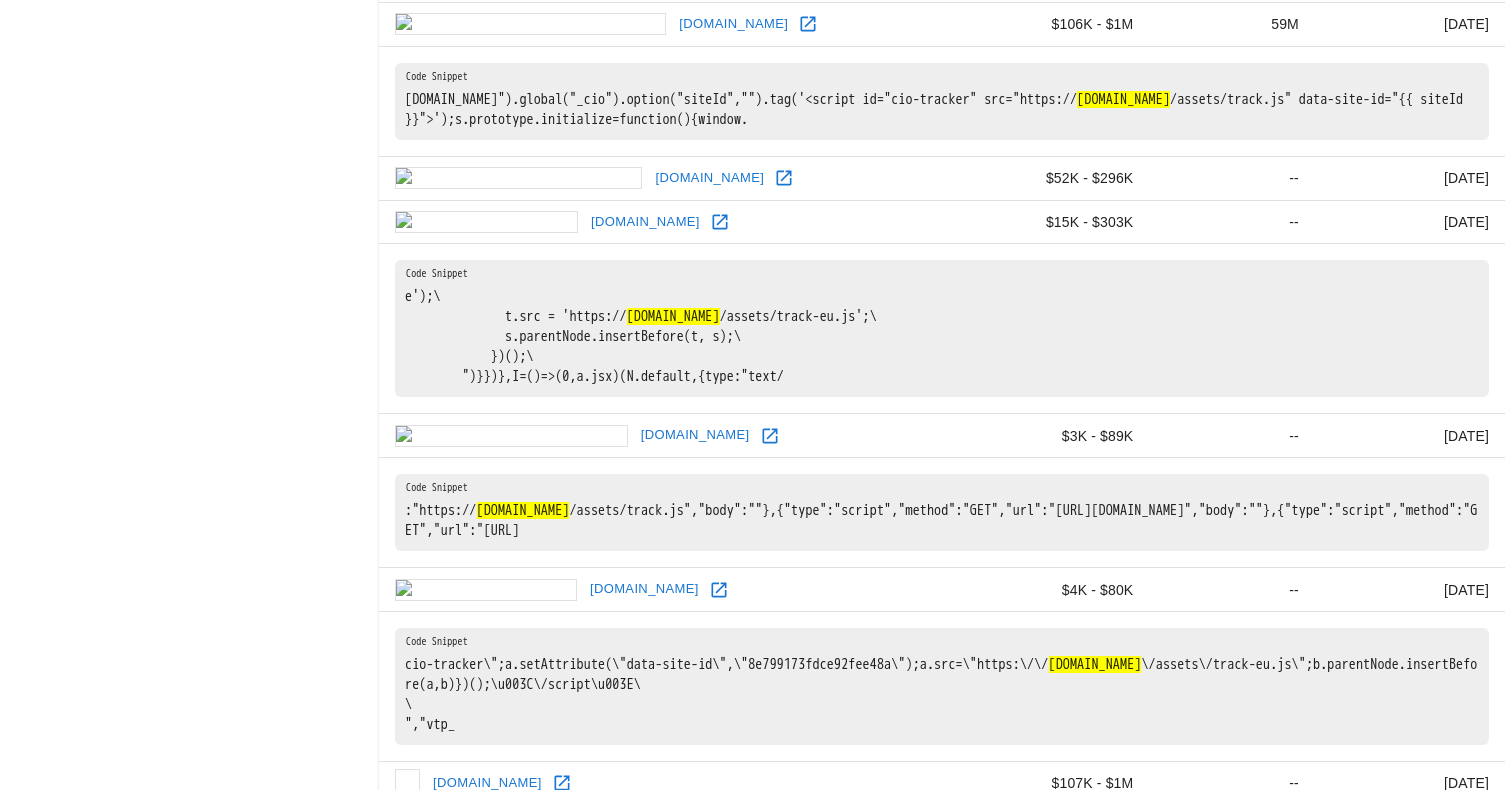scroll, scrollTop: 2148, scrollLeft: 0, axis: vertical 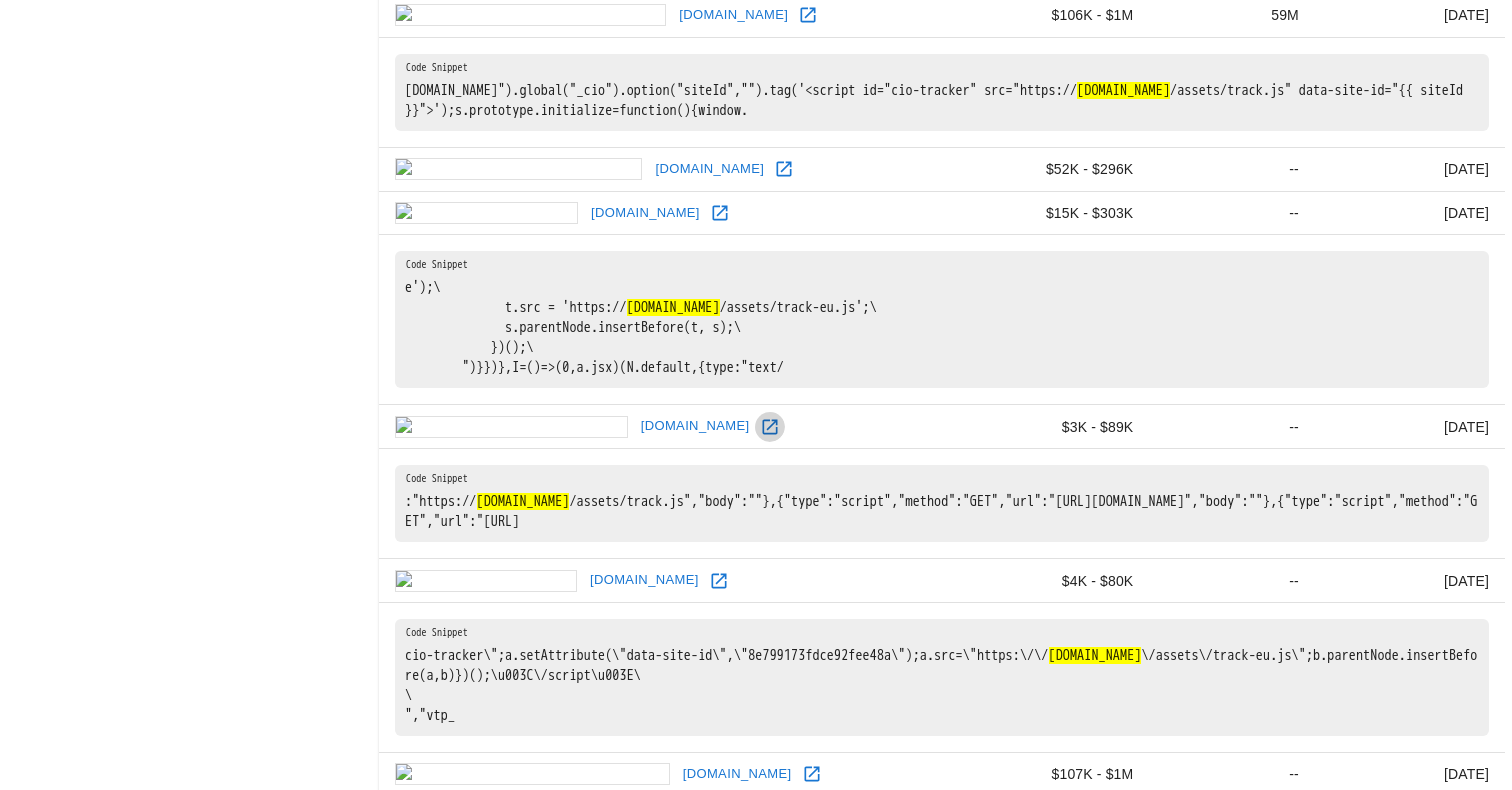click 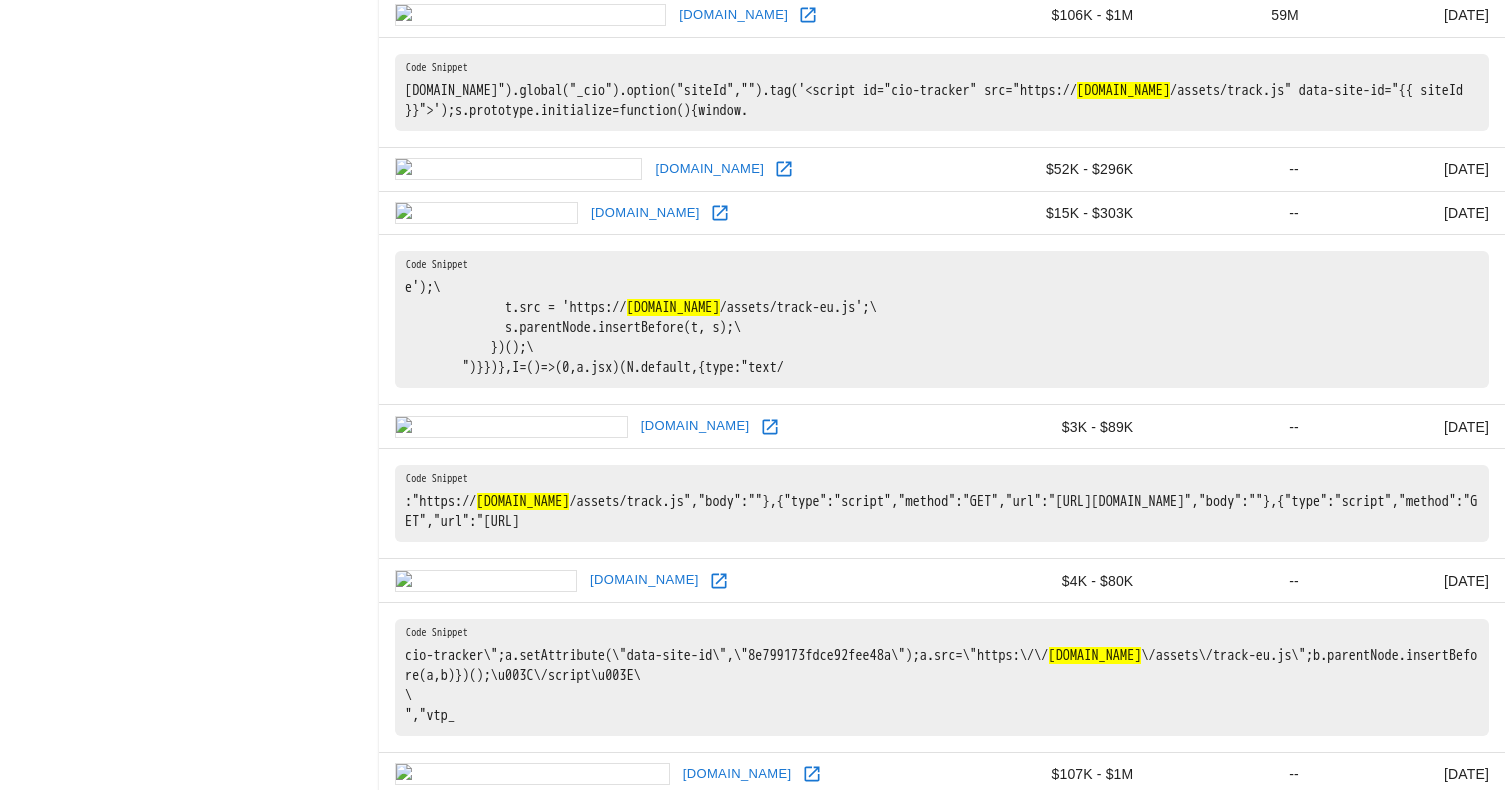 scroll, scrollTop: 2305, scrollLeft: 0, axis: vertical 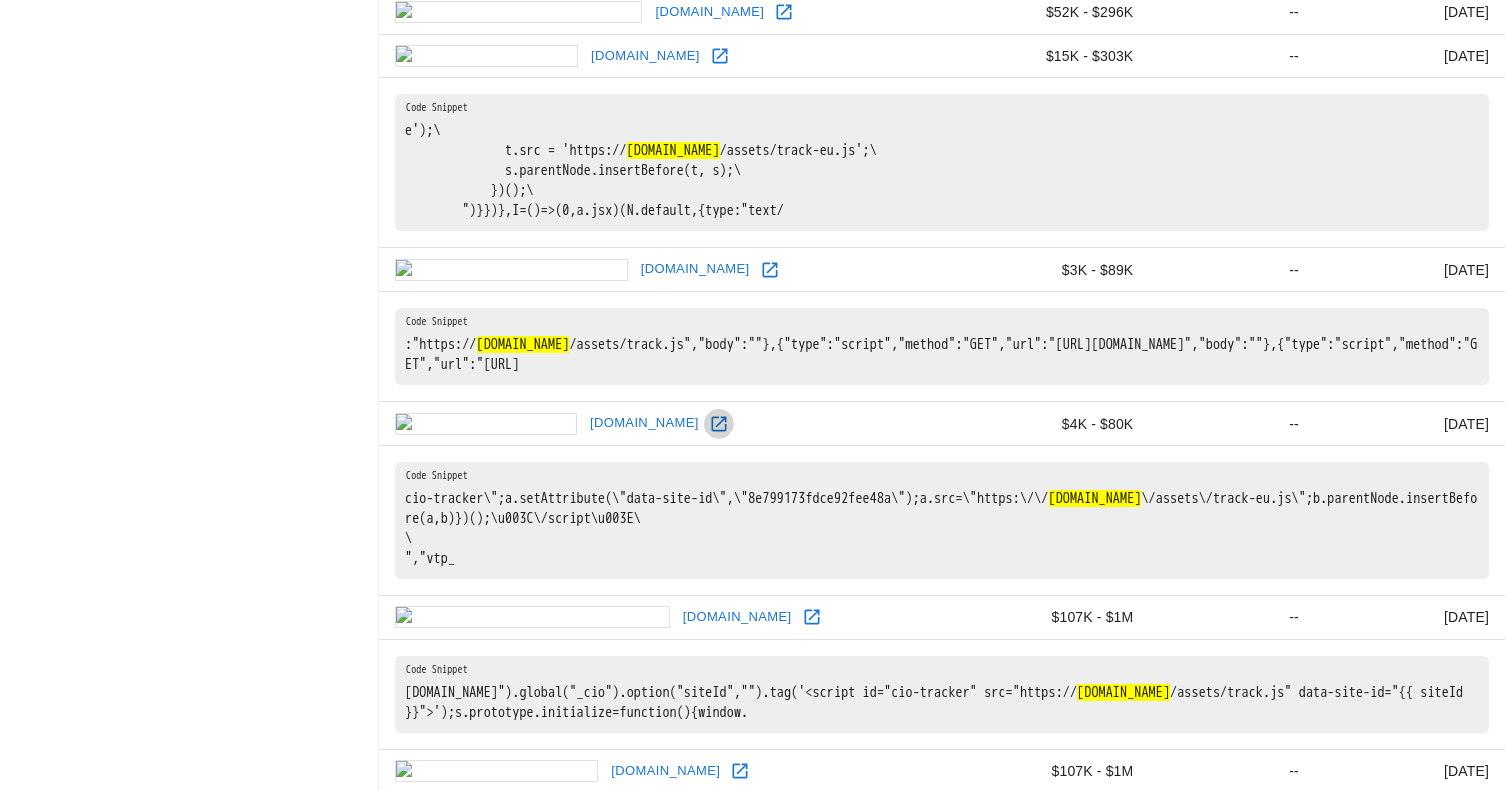 click 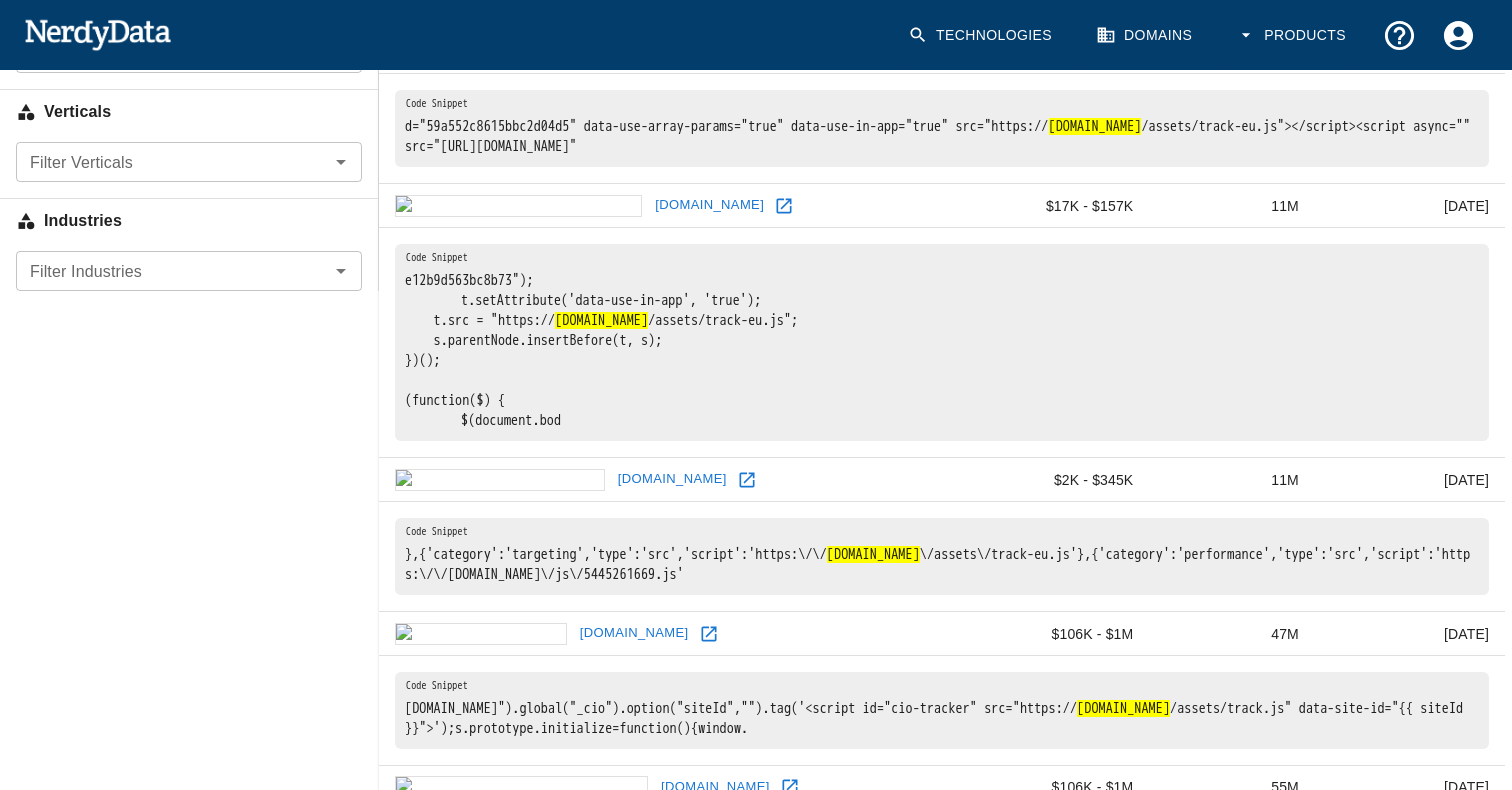 scroll, scrollTop: 0, scrollLeft: 0, axis: both 